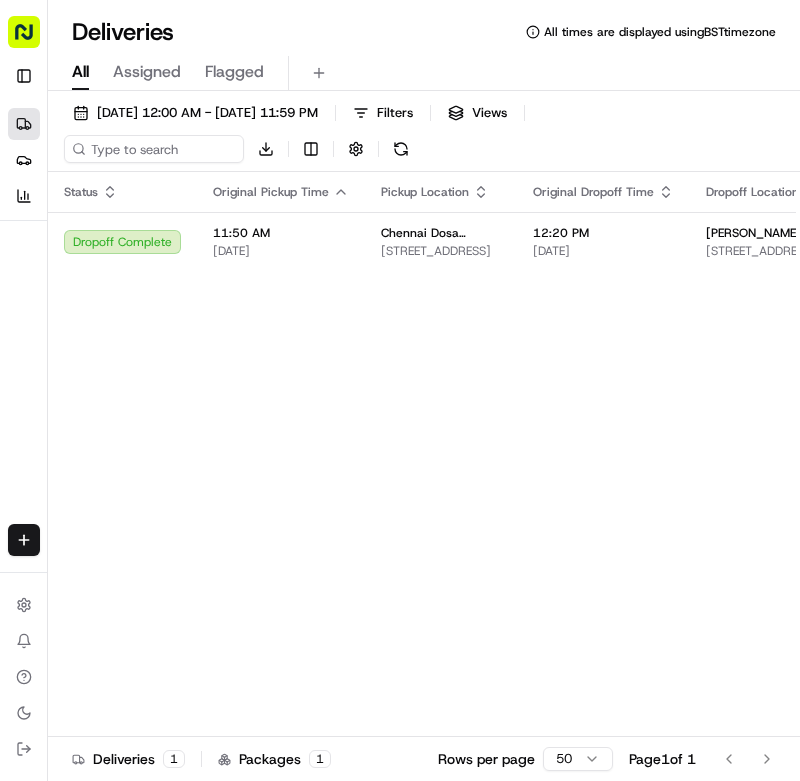 scroll, scrollTop: 0, scrollLeft: 0, axis: both 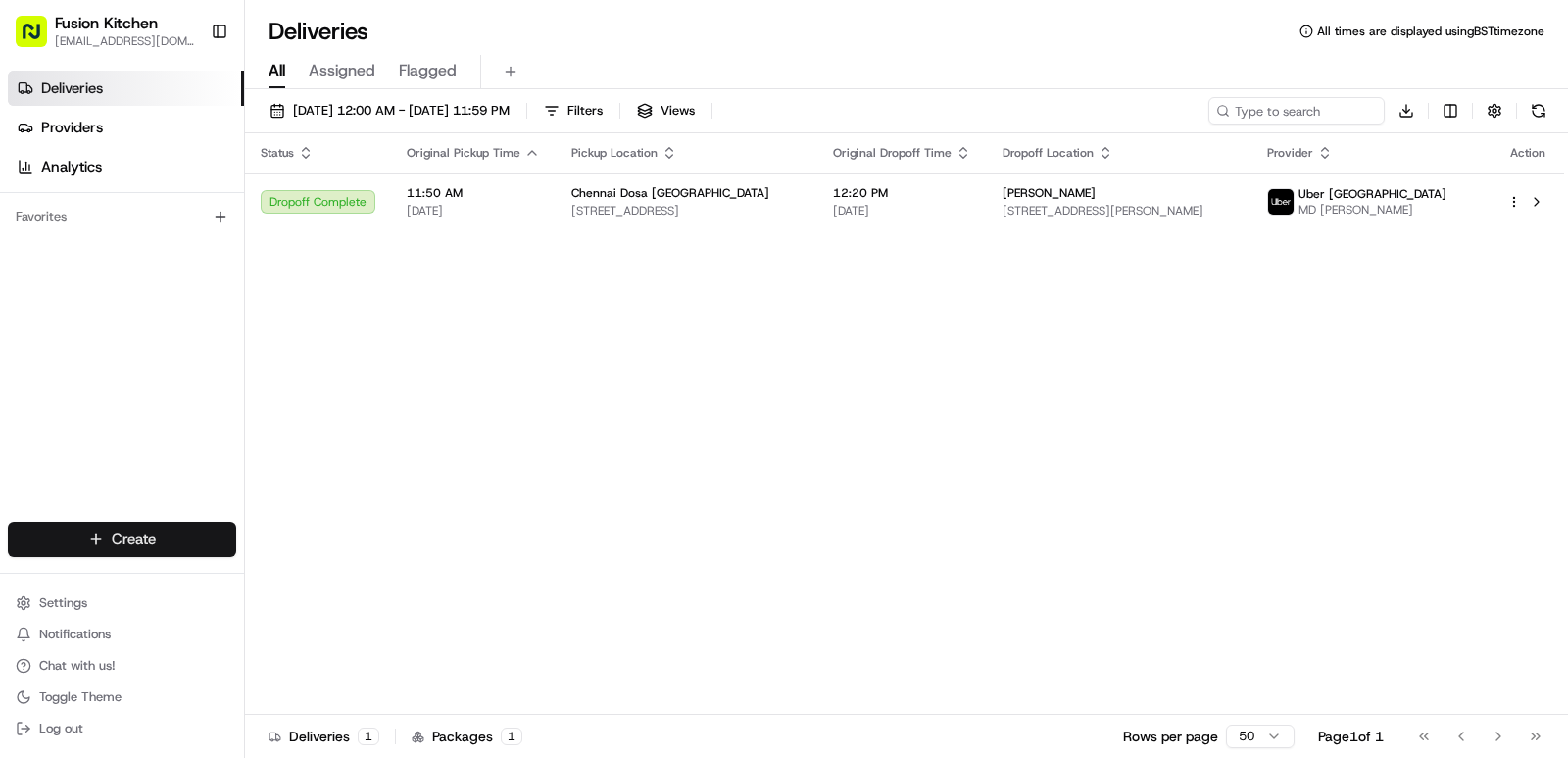 click on "Fusion Kitchen hari@fusionpos.uk Toggle Sidebar Deliveries Providers Analytics Favorites Main Menu Members & Organization Organization Users Roles Preferences Customization Tracking Orchestration Automations Dispatch Strategy Locations Pickup Locations Dropoff Locations Billing Billing Refund Requests Integrations Notification Triggers Webhooks API Keys Request Logs Create Settings Notifications Chat with us! Toggle Theme Log out Deliveries All times are displayed using  BST  timezone All Assigned Flagged 07/13/2025 12:00 AM - 07/13/2025 11:59 PM Filters Views Download Status Original Pickup Time Pickup Location Original Dropoff Time Dropoff Location Provider Action Dropoff Complete 11:50 AM 07/13/2025 Chennai Dosa Ipswich 24 St. Helen's St, Ipswich IP4 1HJ, UK 12:20 PM 07/13/2025 Sara Mohamed 18 St Nicholas Ct, Ipswich IP1 1TG, UK Uber UK MD SELIM A. Deliveries 1 Packages 1 Rows per page 50 Page  1  of   1 Go to first page Go to previous page Go to next page Go to last page" at bounding box center [784, 379] 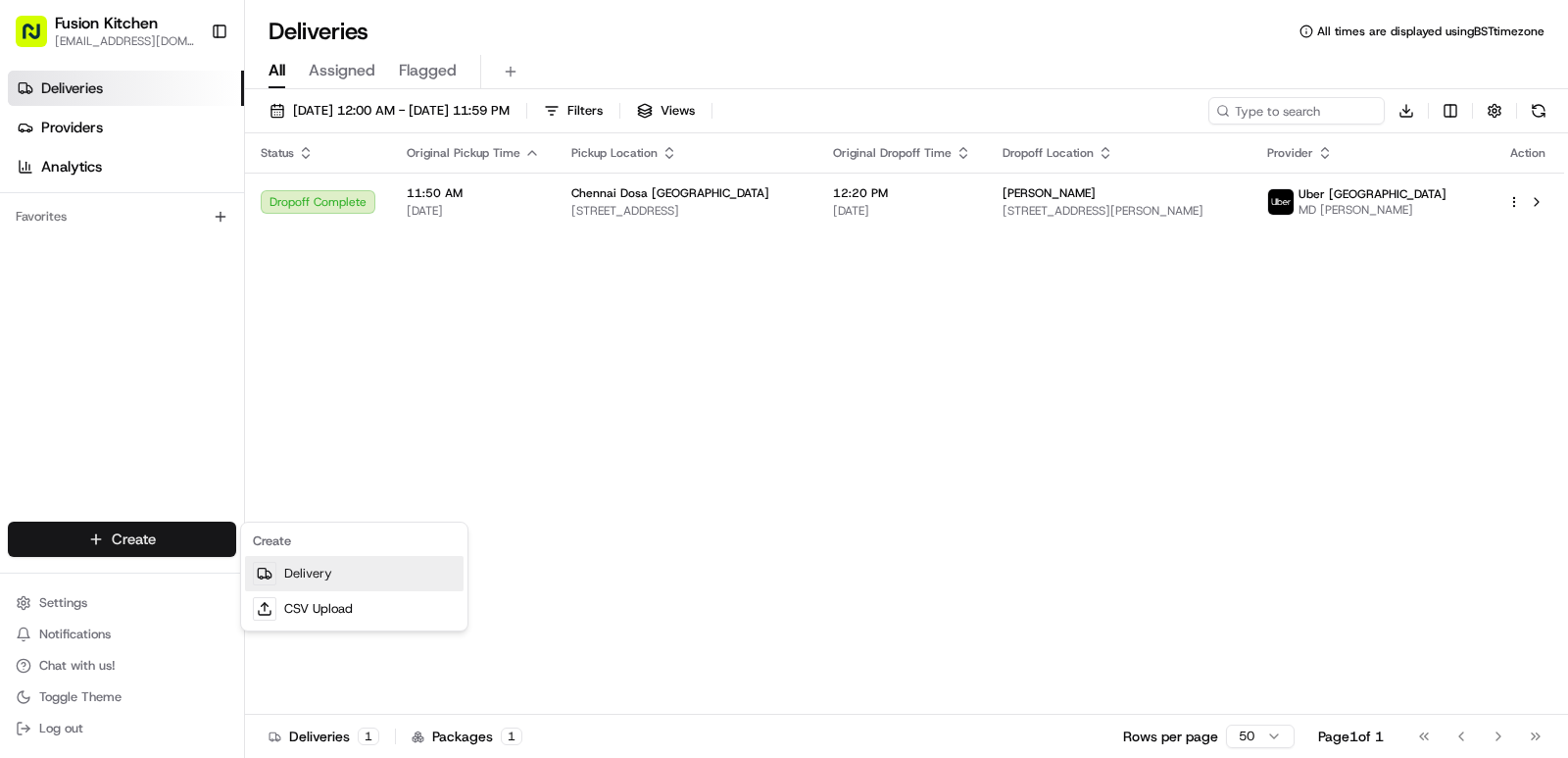 click on "Delivery" at bounding box center (354, 574) 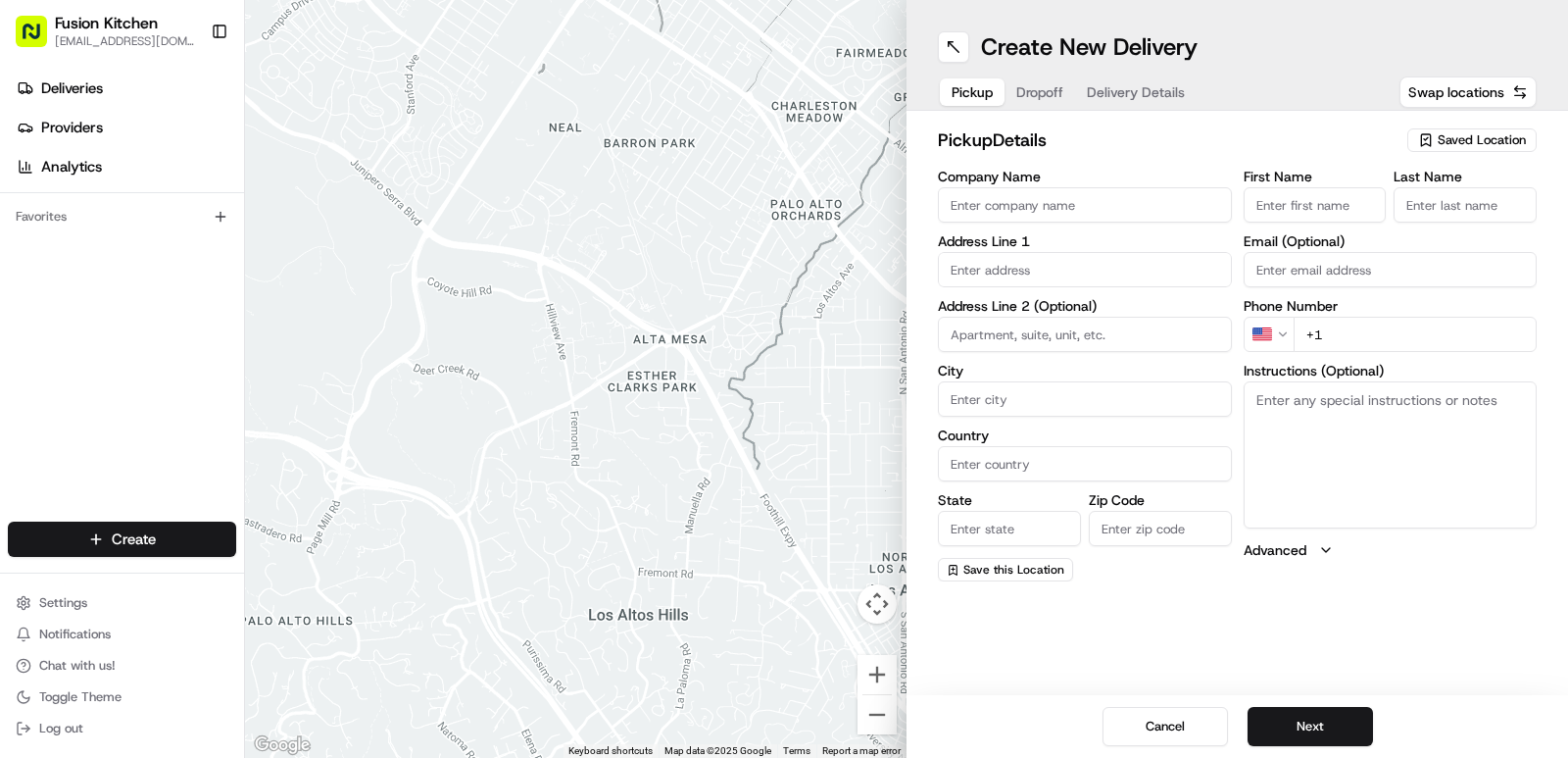click on "Company Name" at bounding box center [1085, 205] 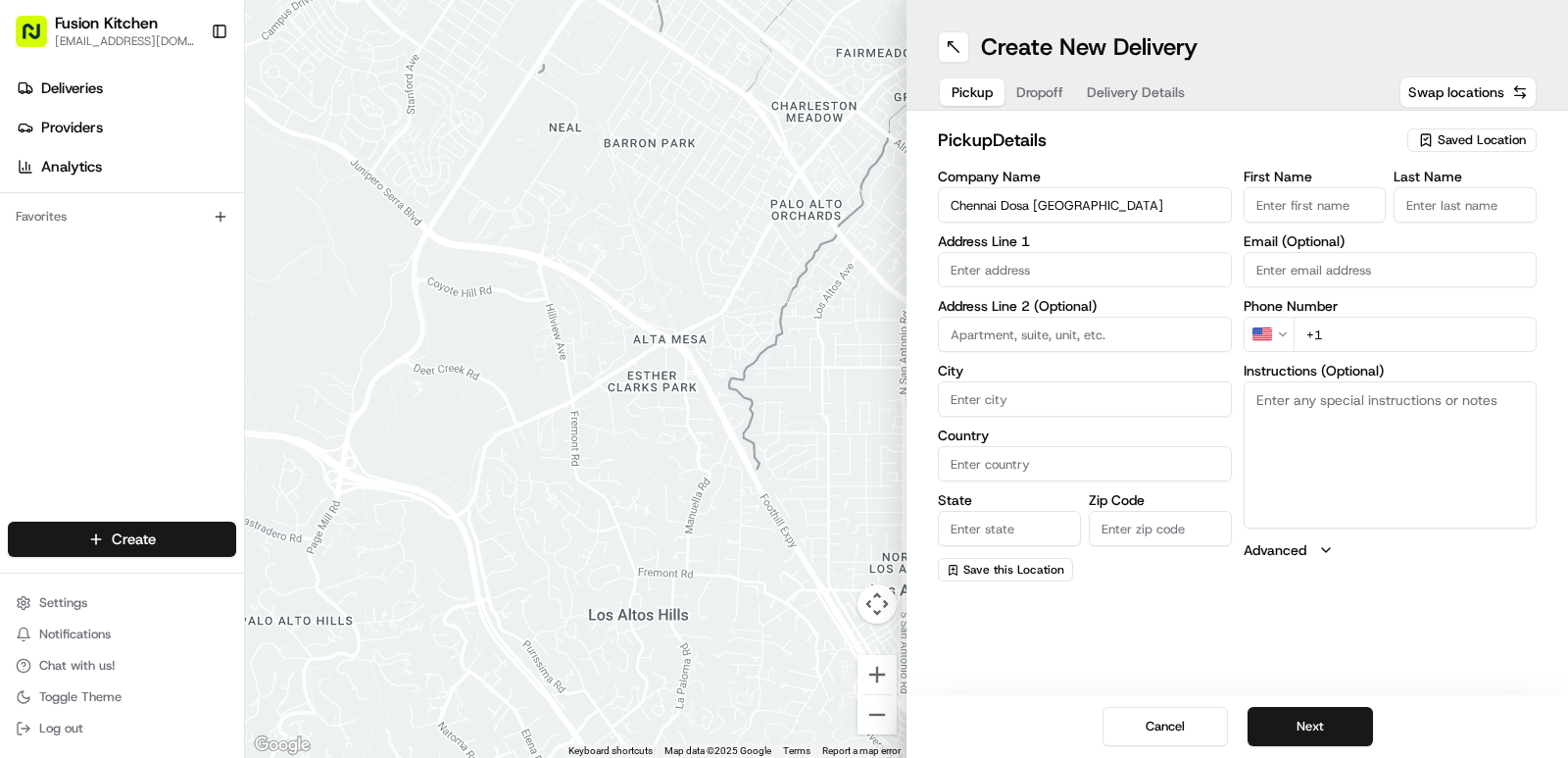 type on "Chennai Dosa [GEOGRAPHIC_DATA]" 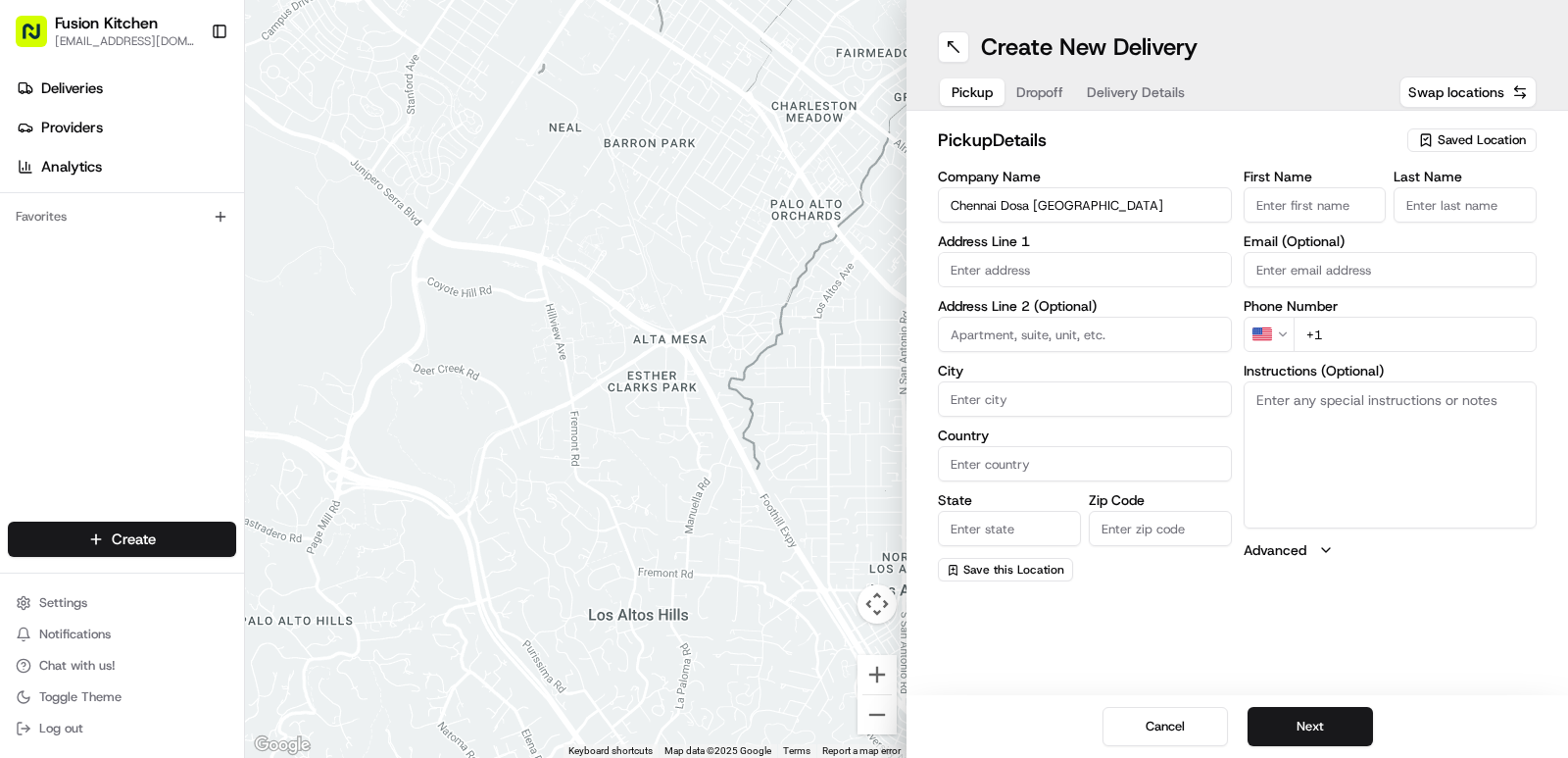 click on "+1" at bounding box center [1415, 334] 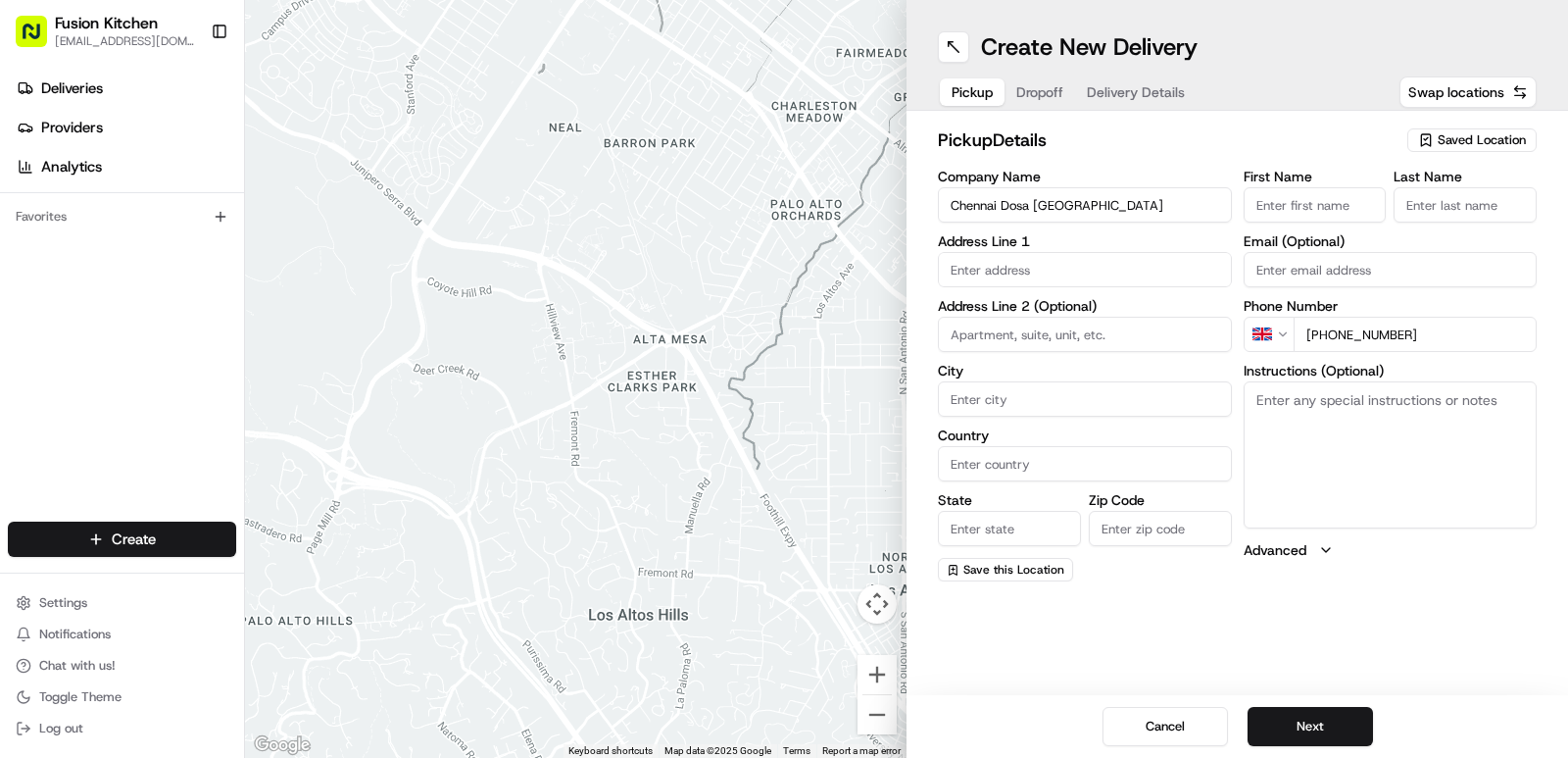 type on "+44 1473 288599" 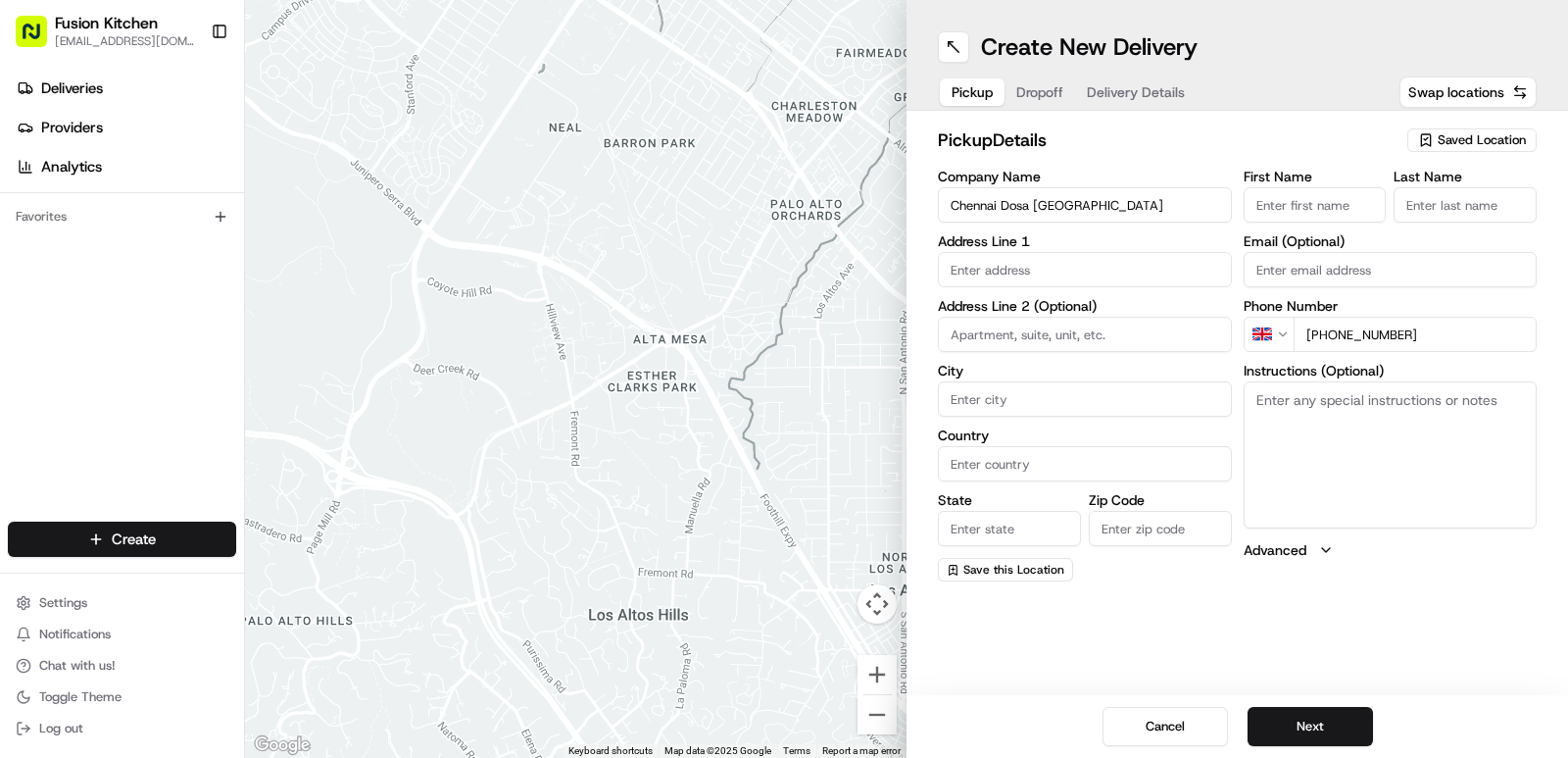 click on "Instructions (Optional)" at bounding box center [1391, 455] 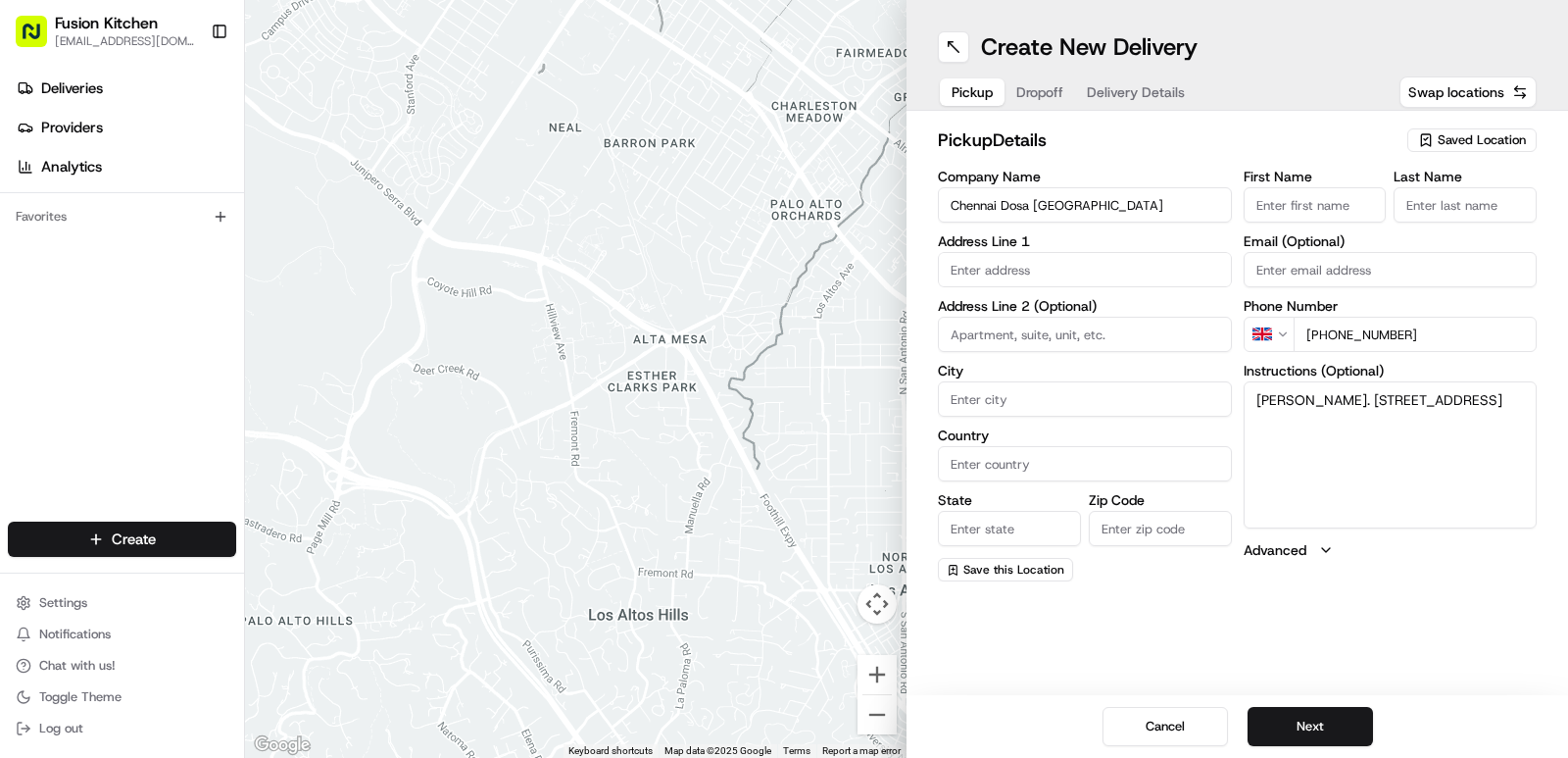 click on "Ganesan Selvakumar. 24 St Helens St, Ipswich, United Kingdom, IP4 1HJ" at bounding box center (1391, 455) 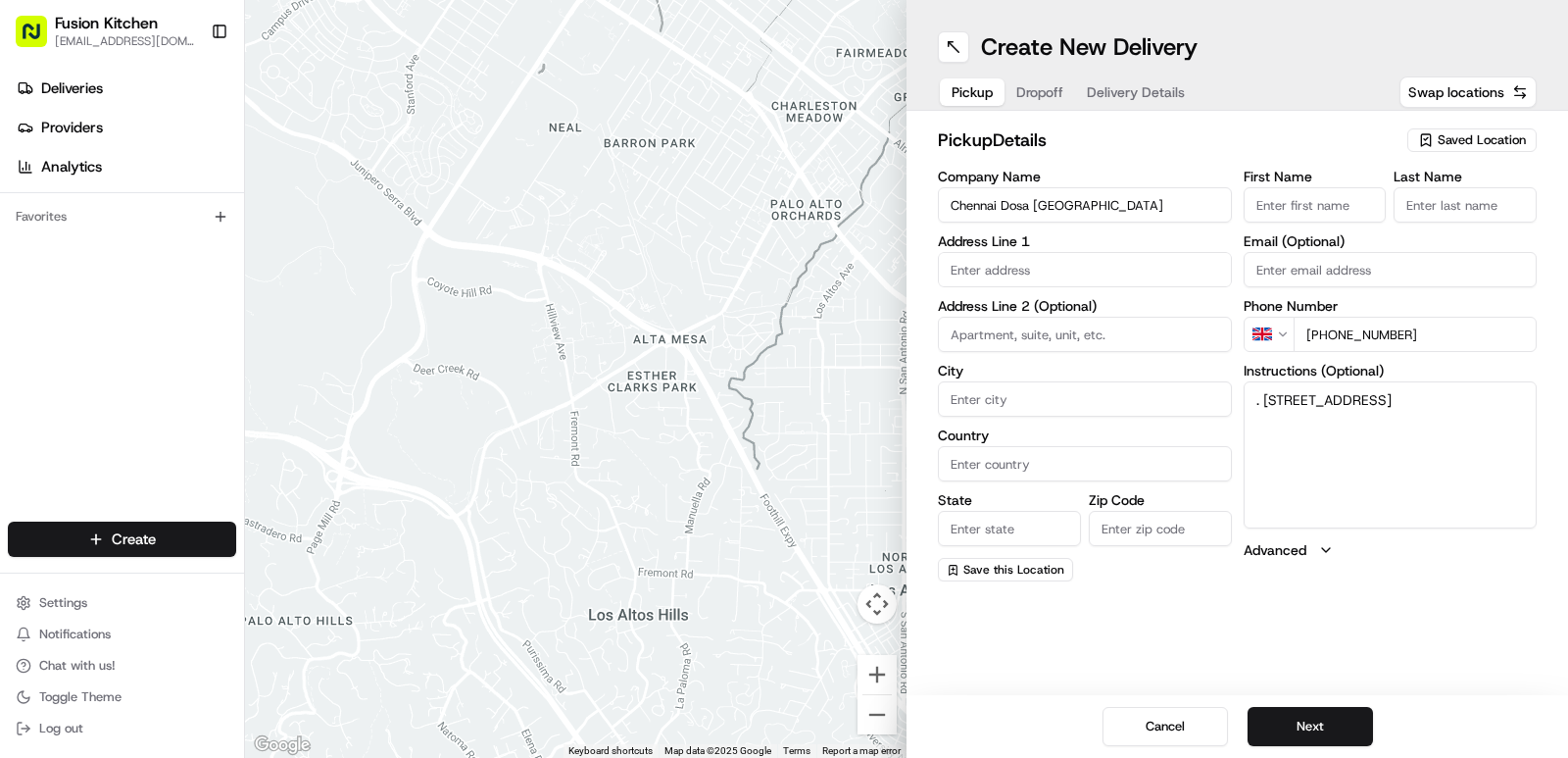 type on ". 24 St Helens St, Ipswich, United Kingdom, IP4 1HJ" 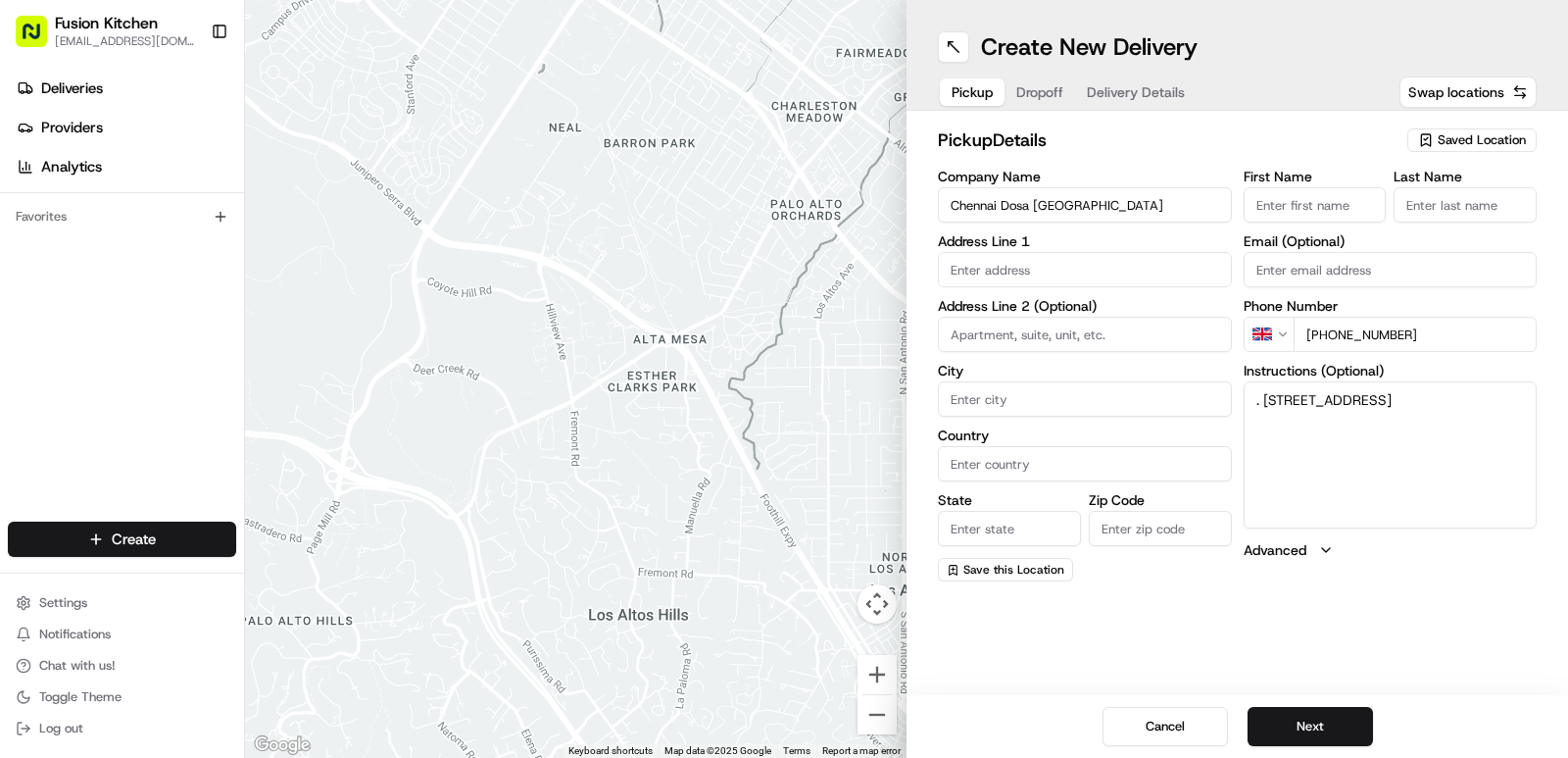 click on "First Name" at bounding box center (1315, 205) 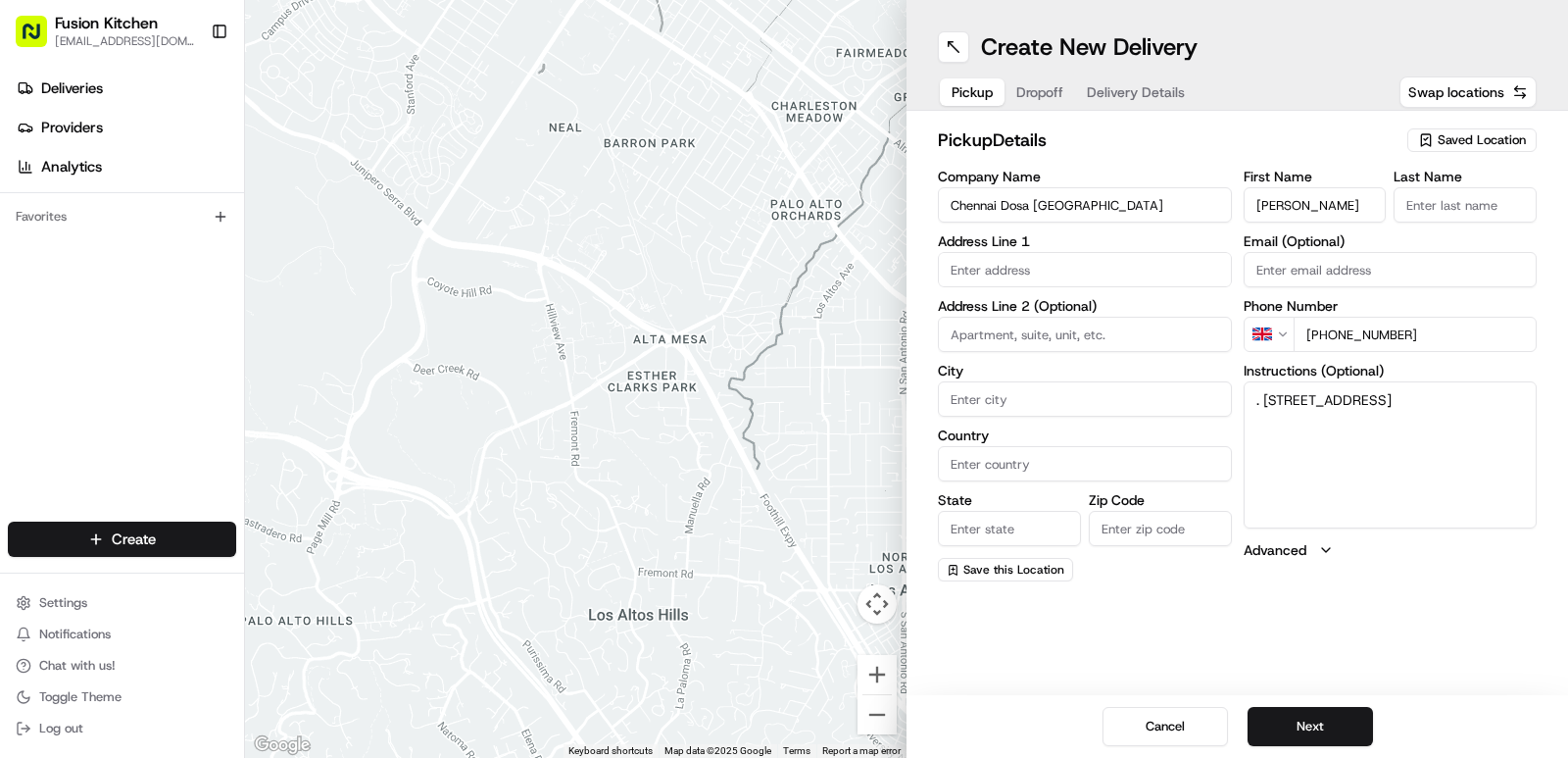 scroll, scrollTop: 0, scrollLeft: 5, axis: horizontal 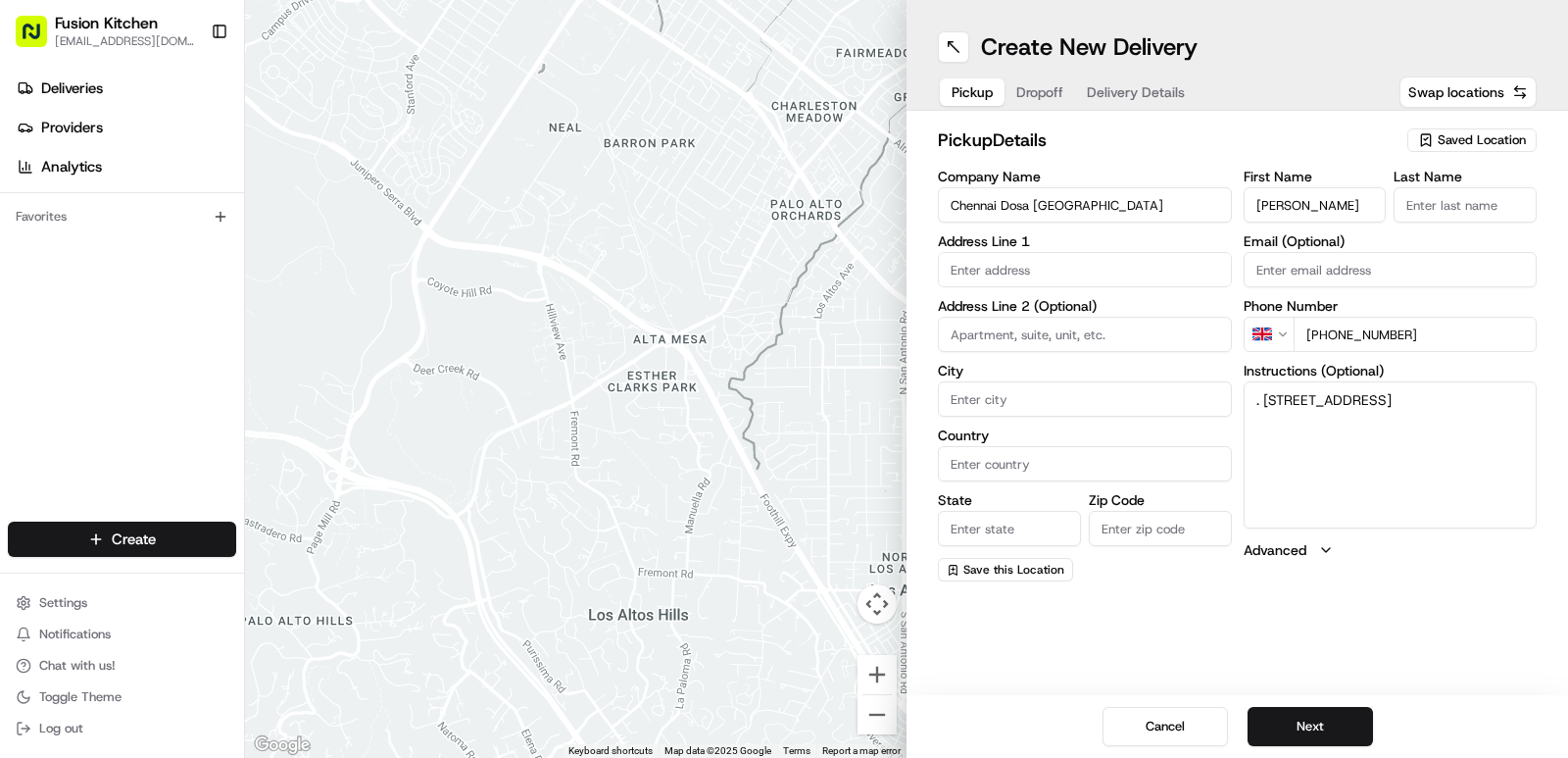 type on "Ganesan Selvakumar" 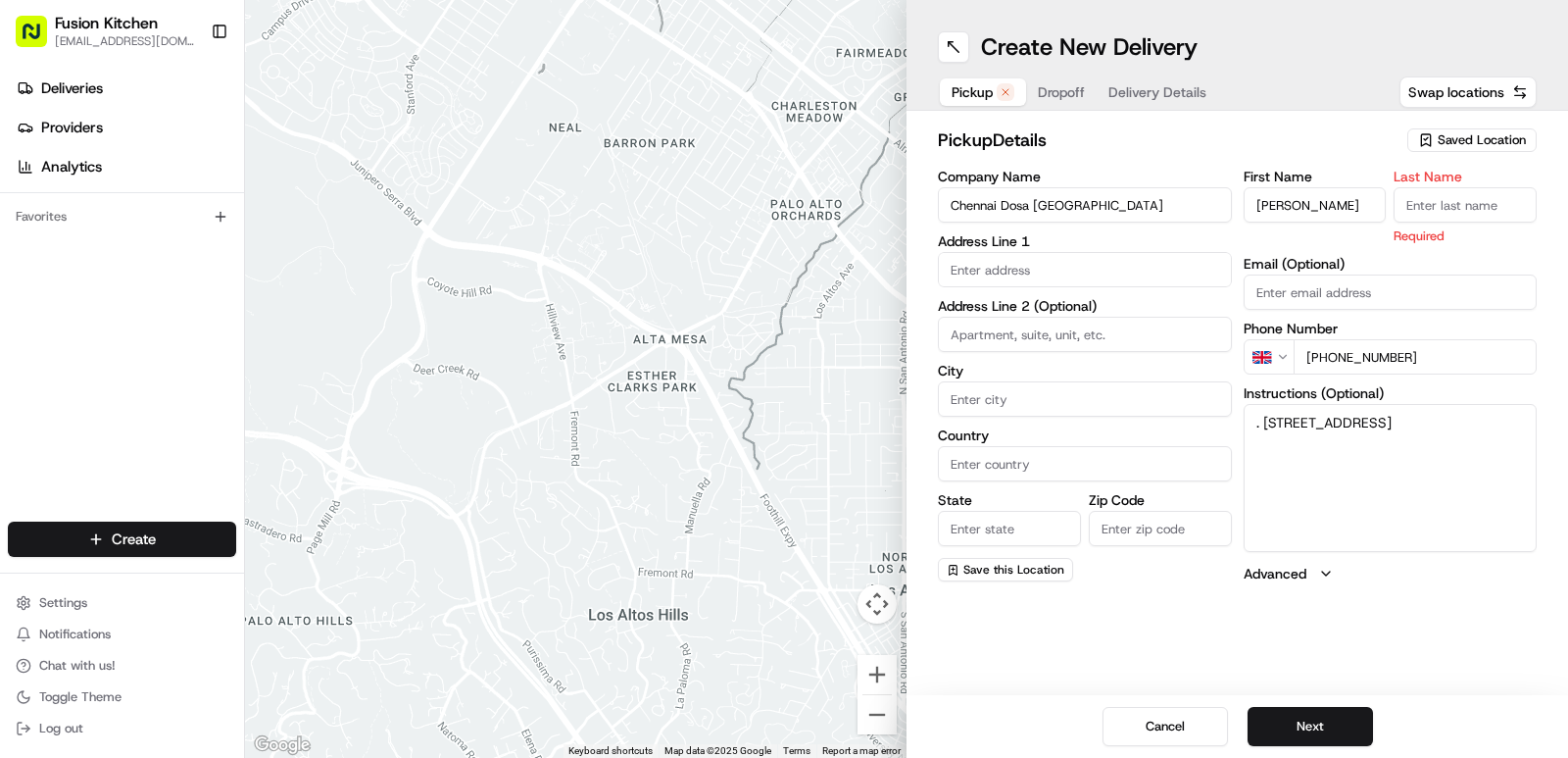 click on "Last Name" at bounding box center [1465, 205] 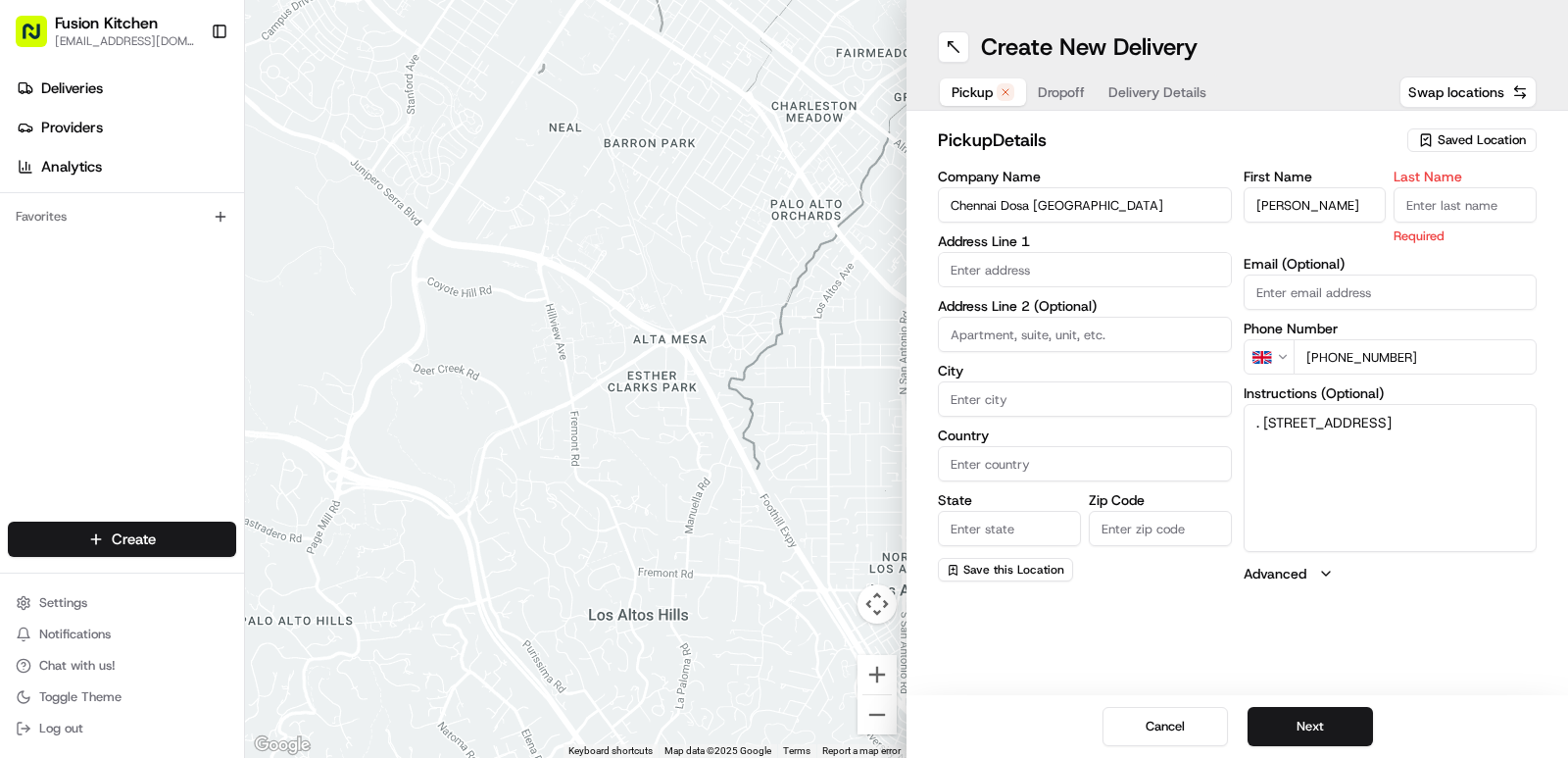 paste on "Ganesan Selvakumar" 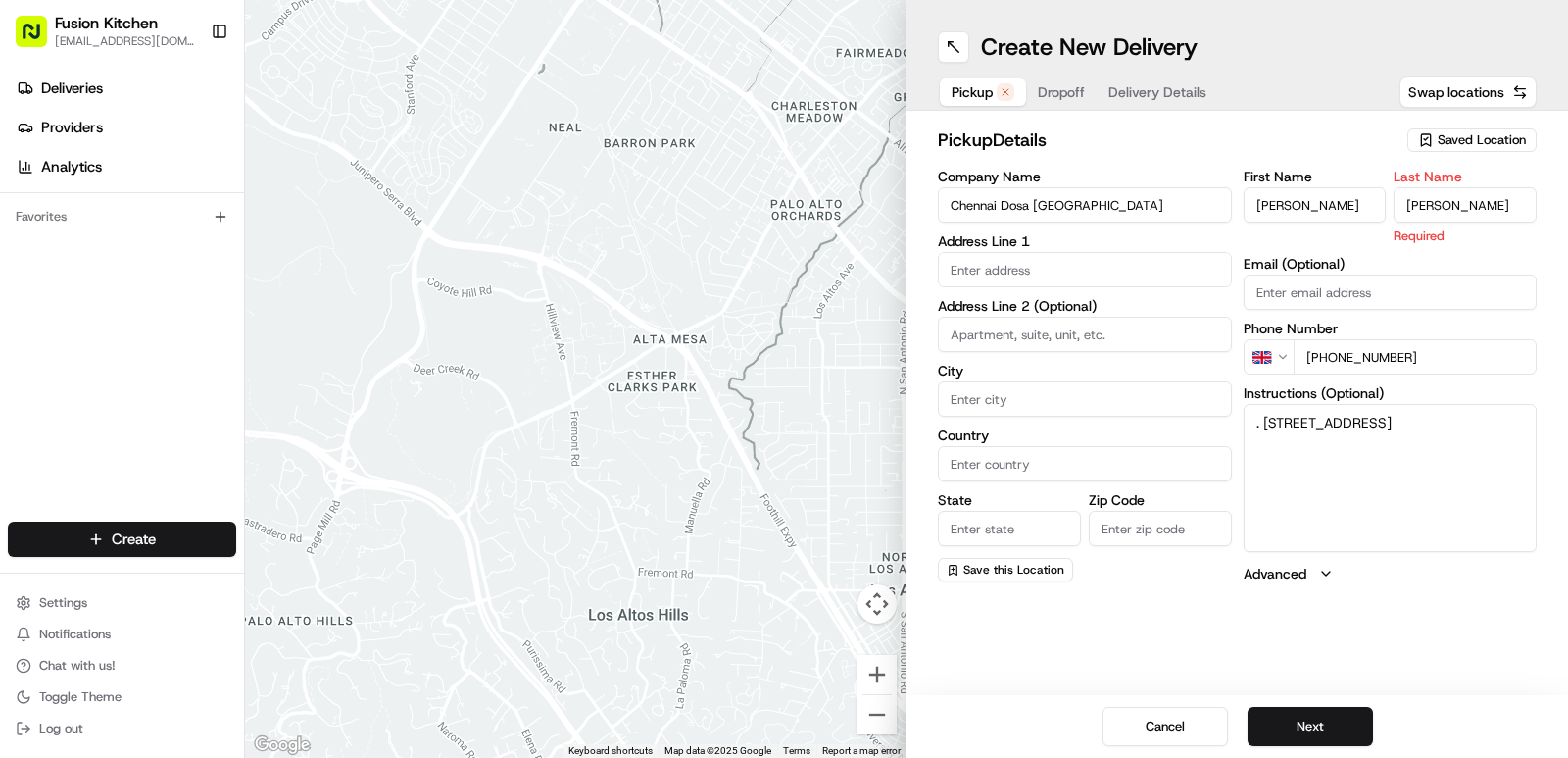 scroll, scrollTop: 0, scrollLeft: 5, axis: horizontal 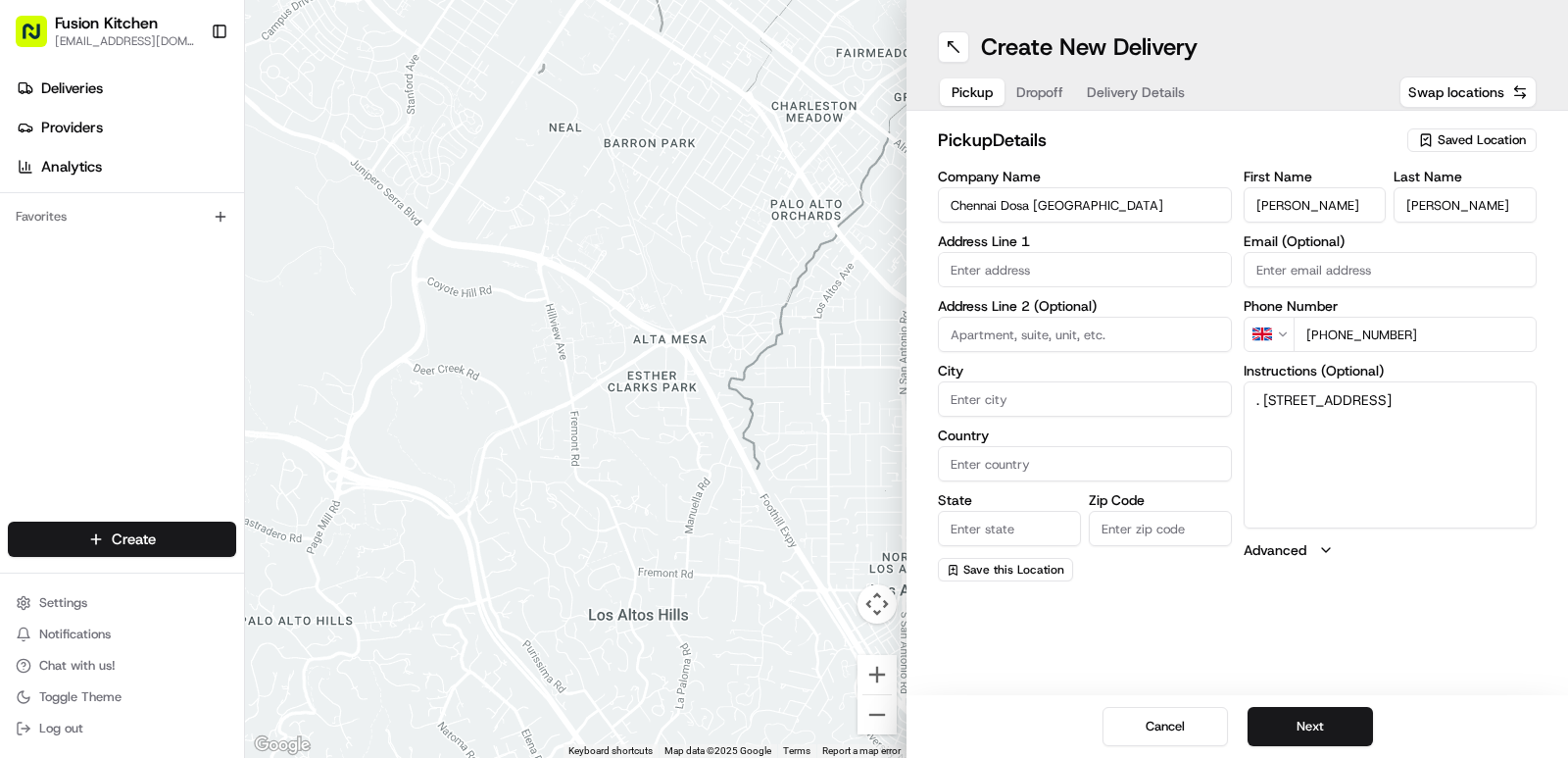 click on "Ganesan Selvakumar" at bounding box center [1315, 205] 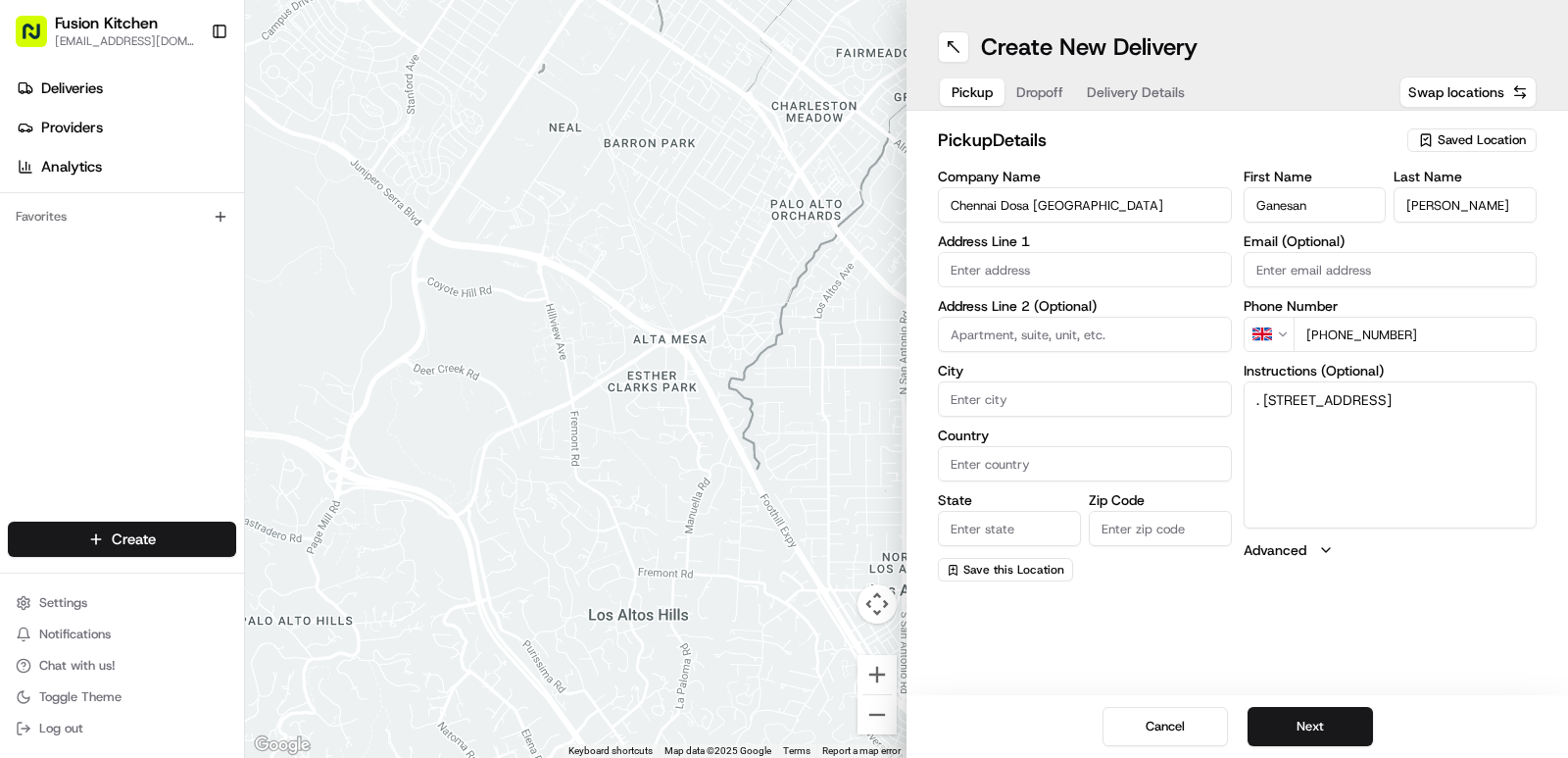 type on "Ganesan" 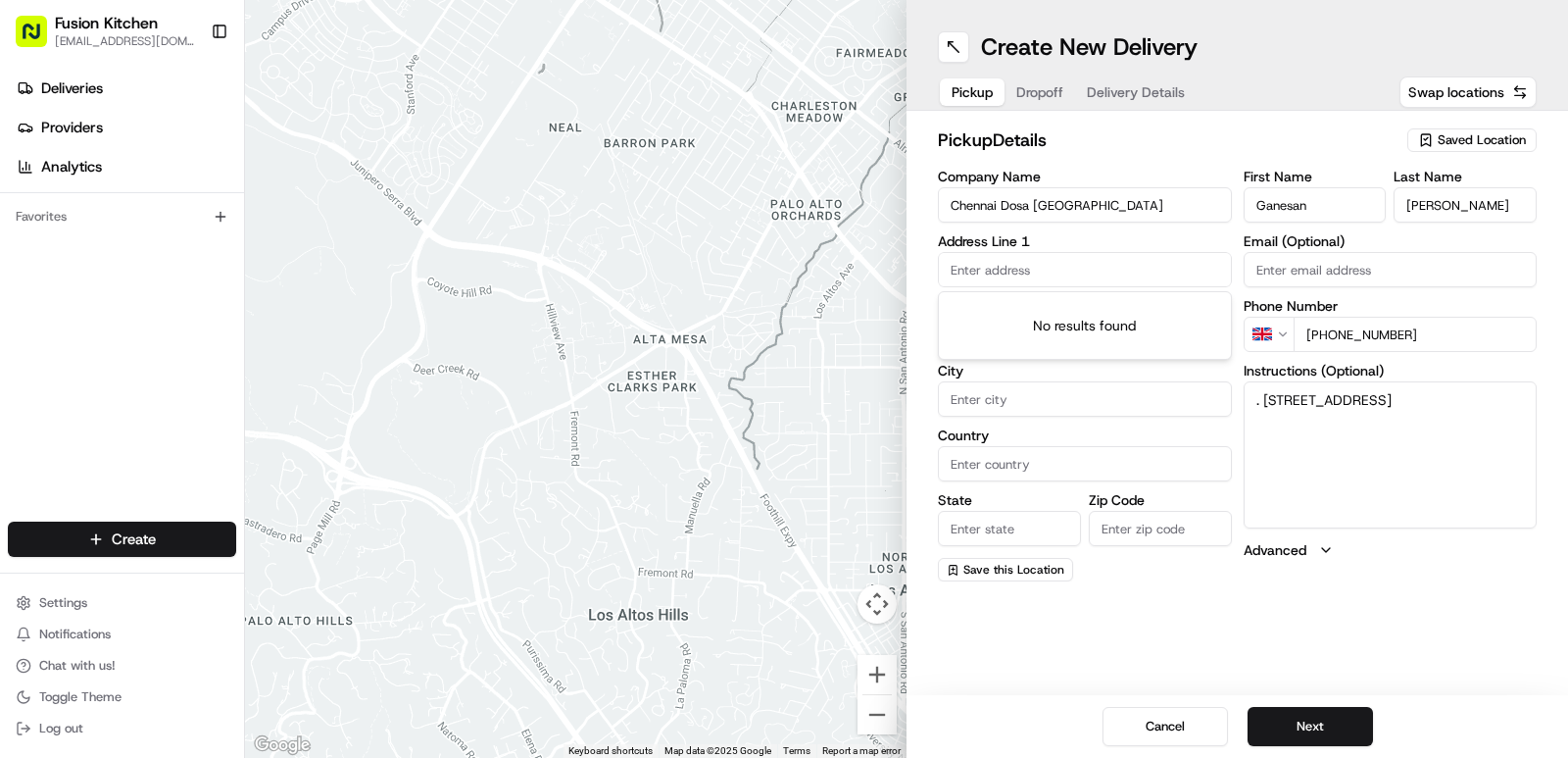 paste on "24 St Helens St, Ipswich, United Kingdom, IP4 1HJ" 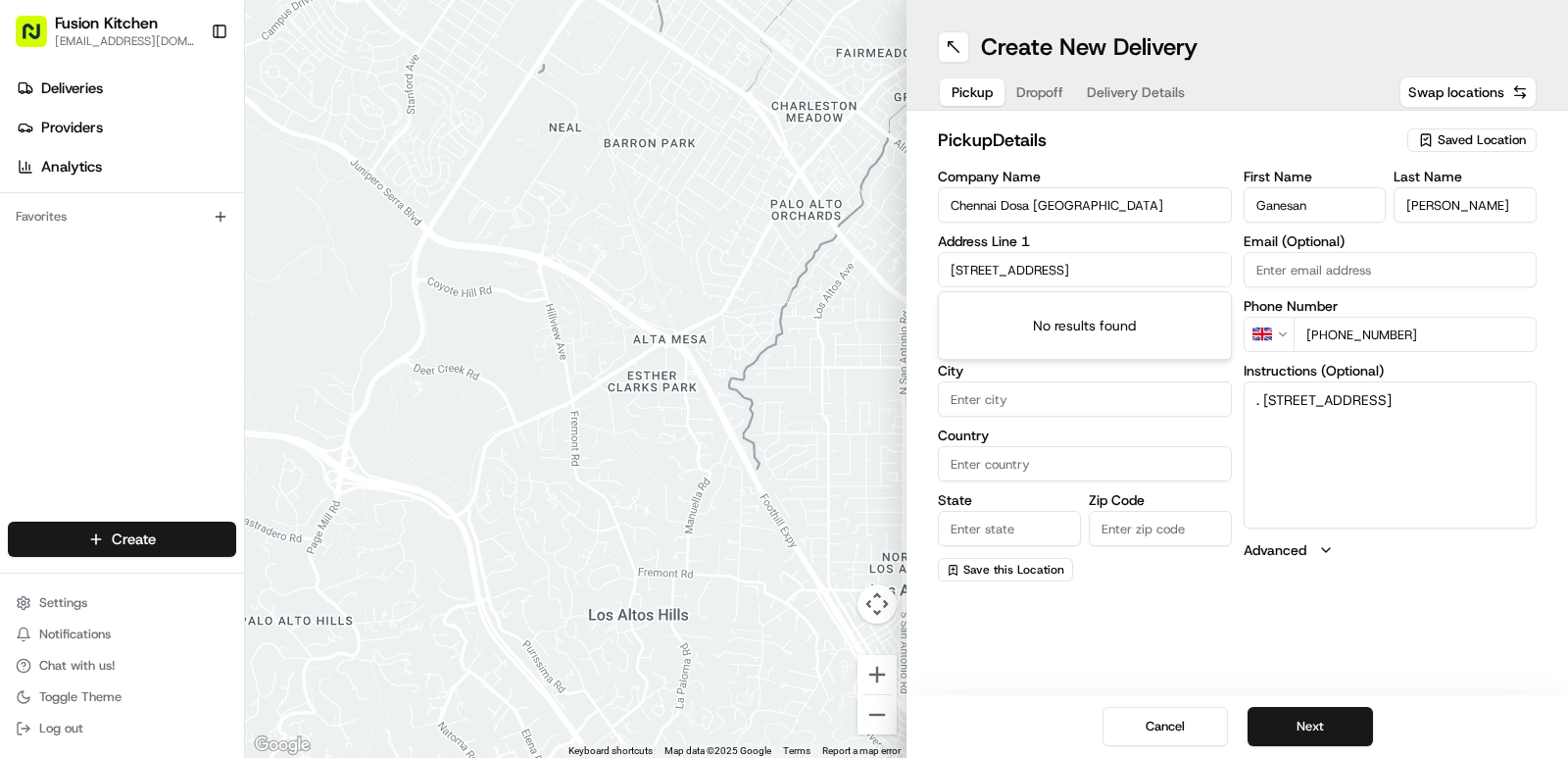 scroll, scrollTop: 0, scrollLeft: 24, axis: horizontal 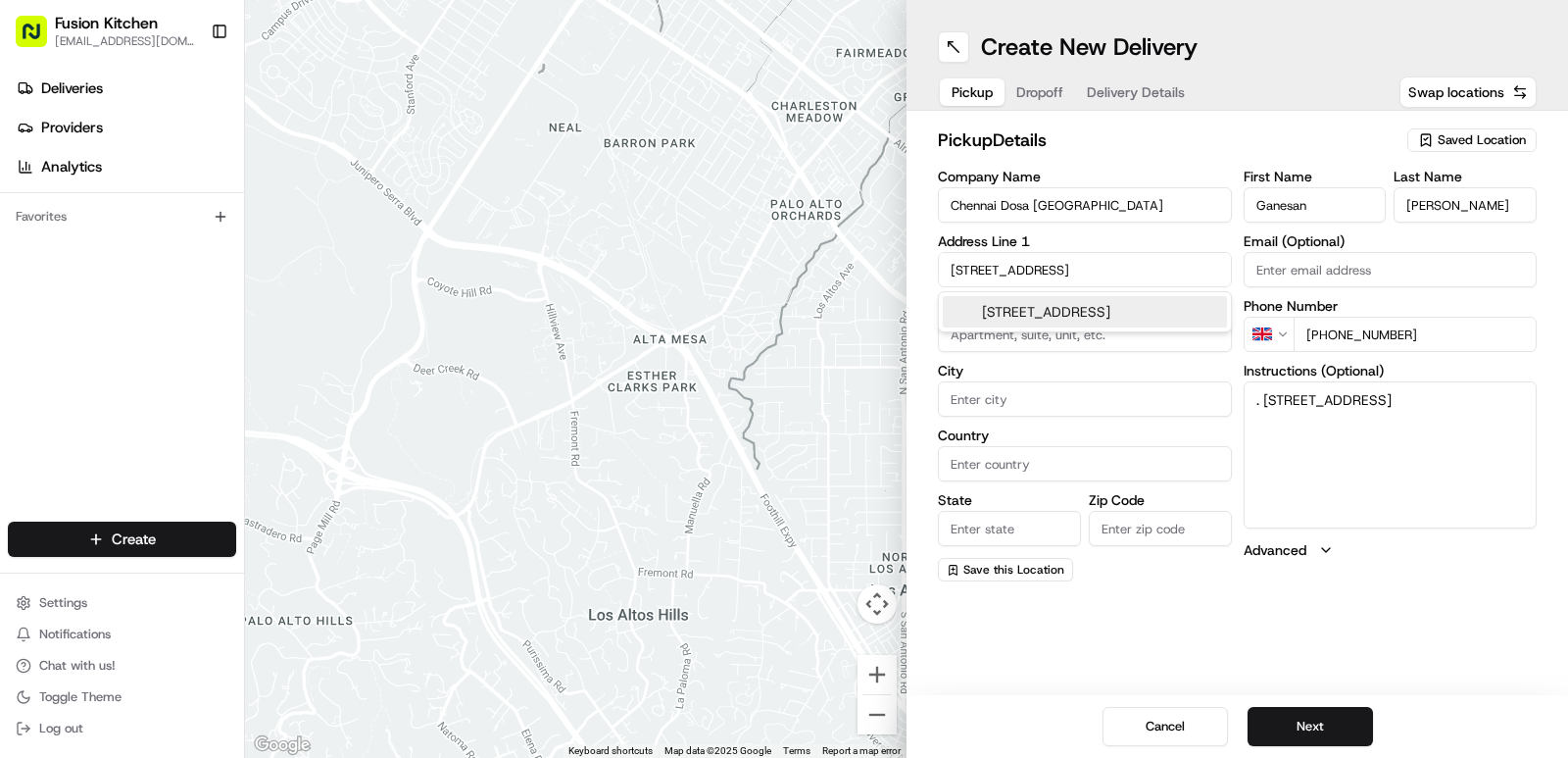 click on "24 Saint Helen's Street, Ipswich, UK" at bounding box center (1085, 312) 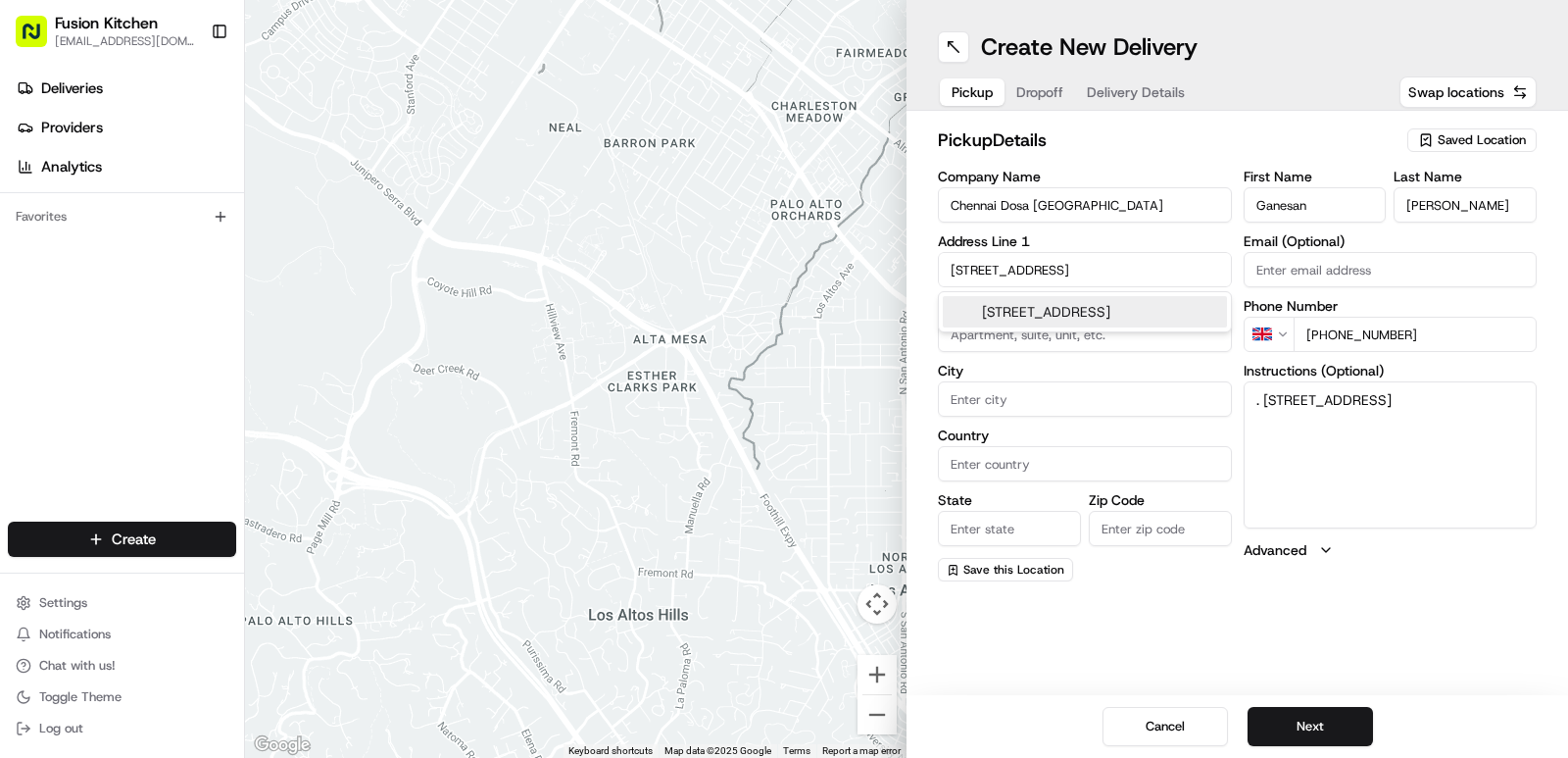 scroll, scrollTop: 0, scrollLeft: 0, axis: both 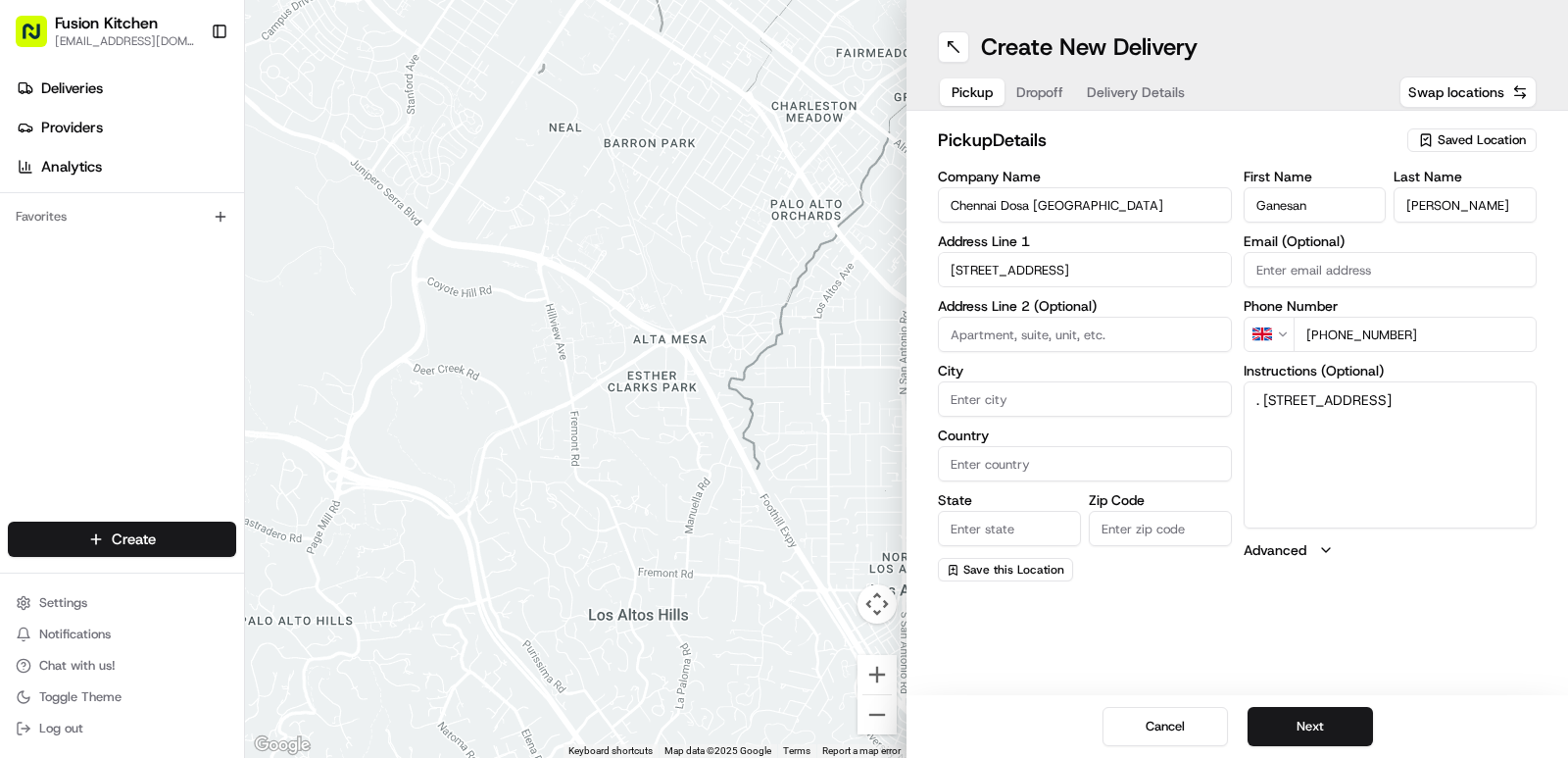 type on "[STREET_ADDRESS]" 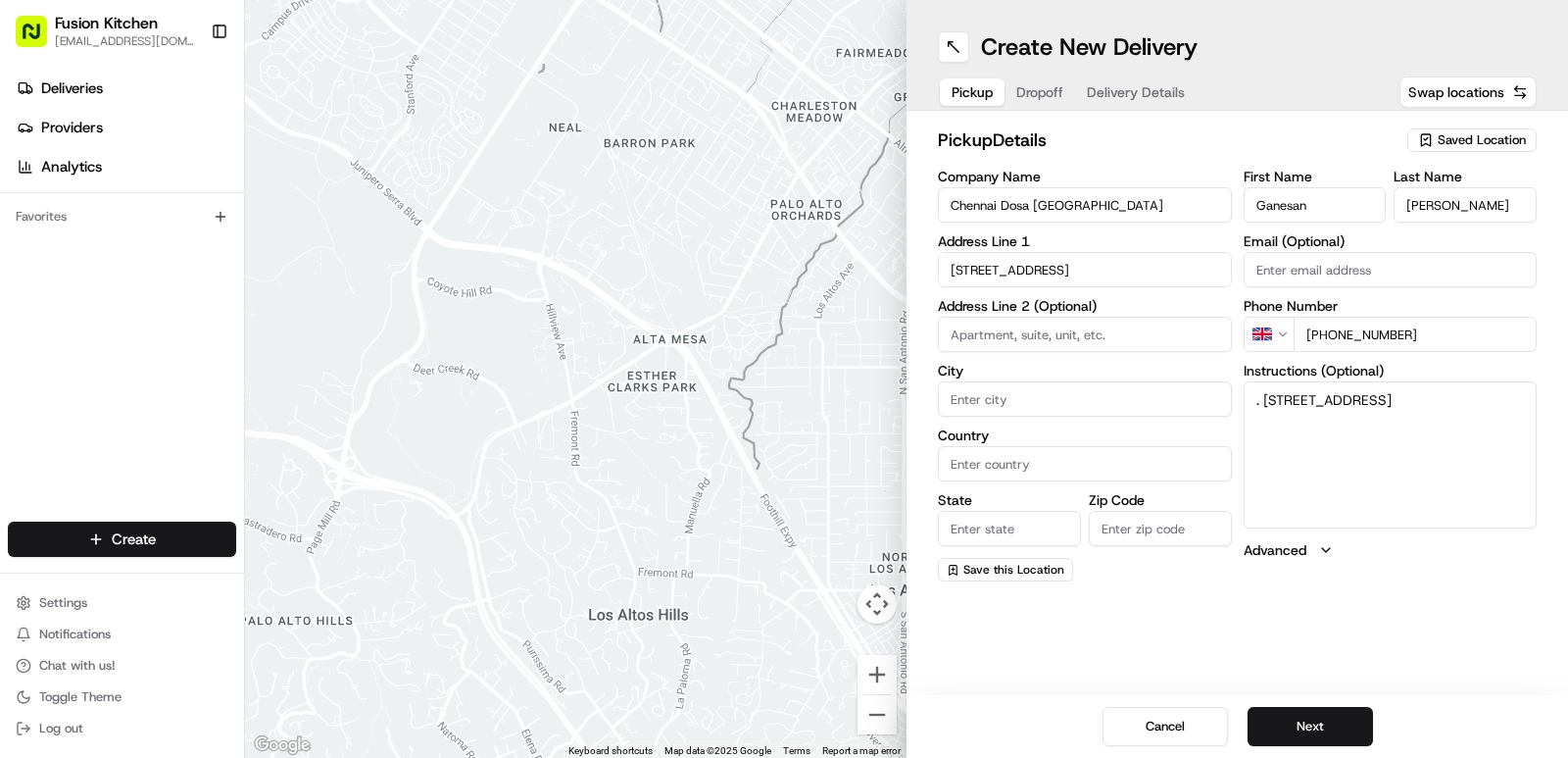 type on "Ipswich" 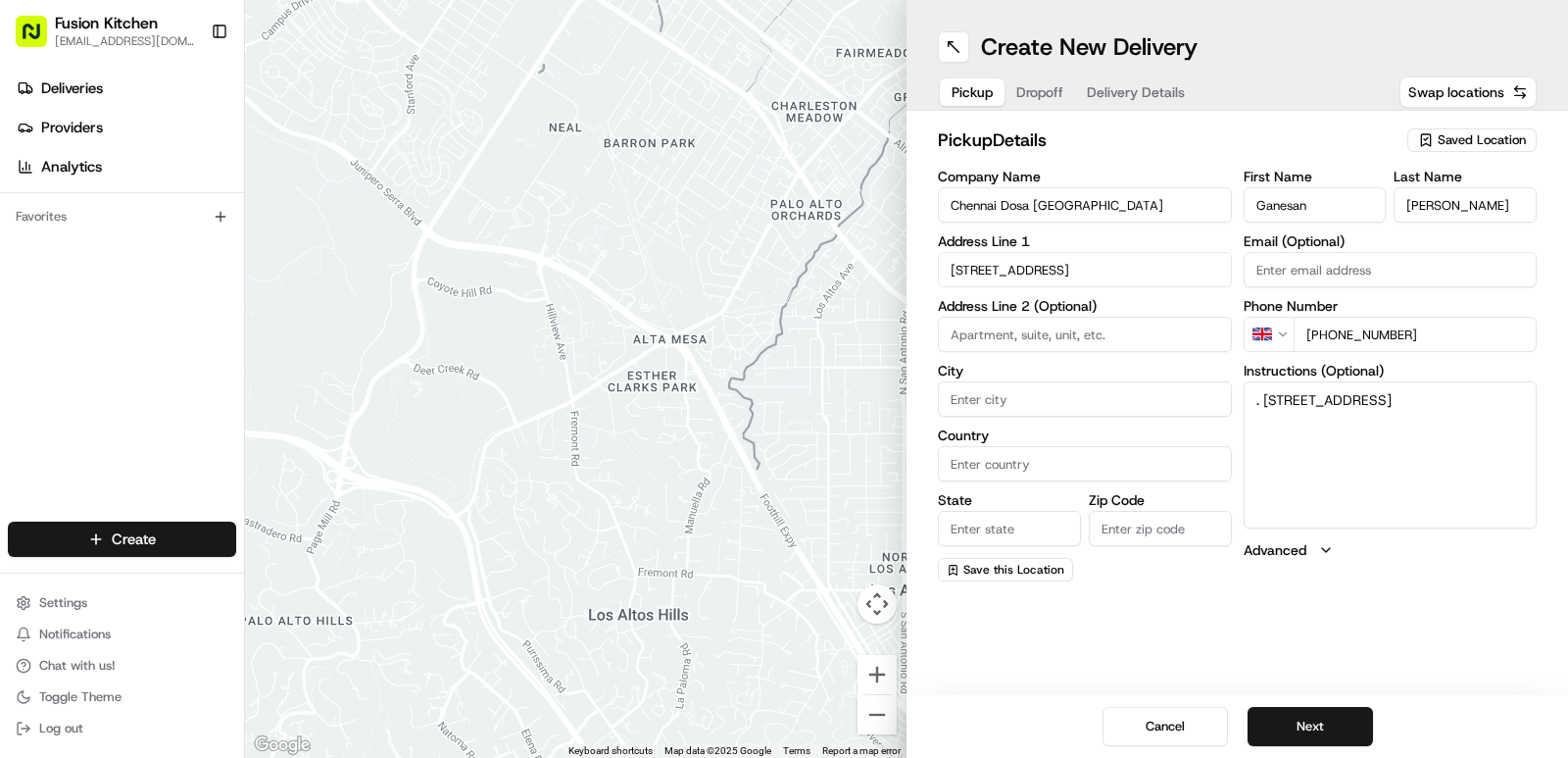 type on "United Kingdom" 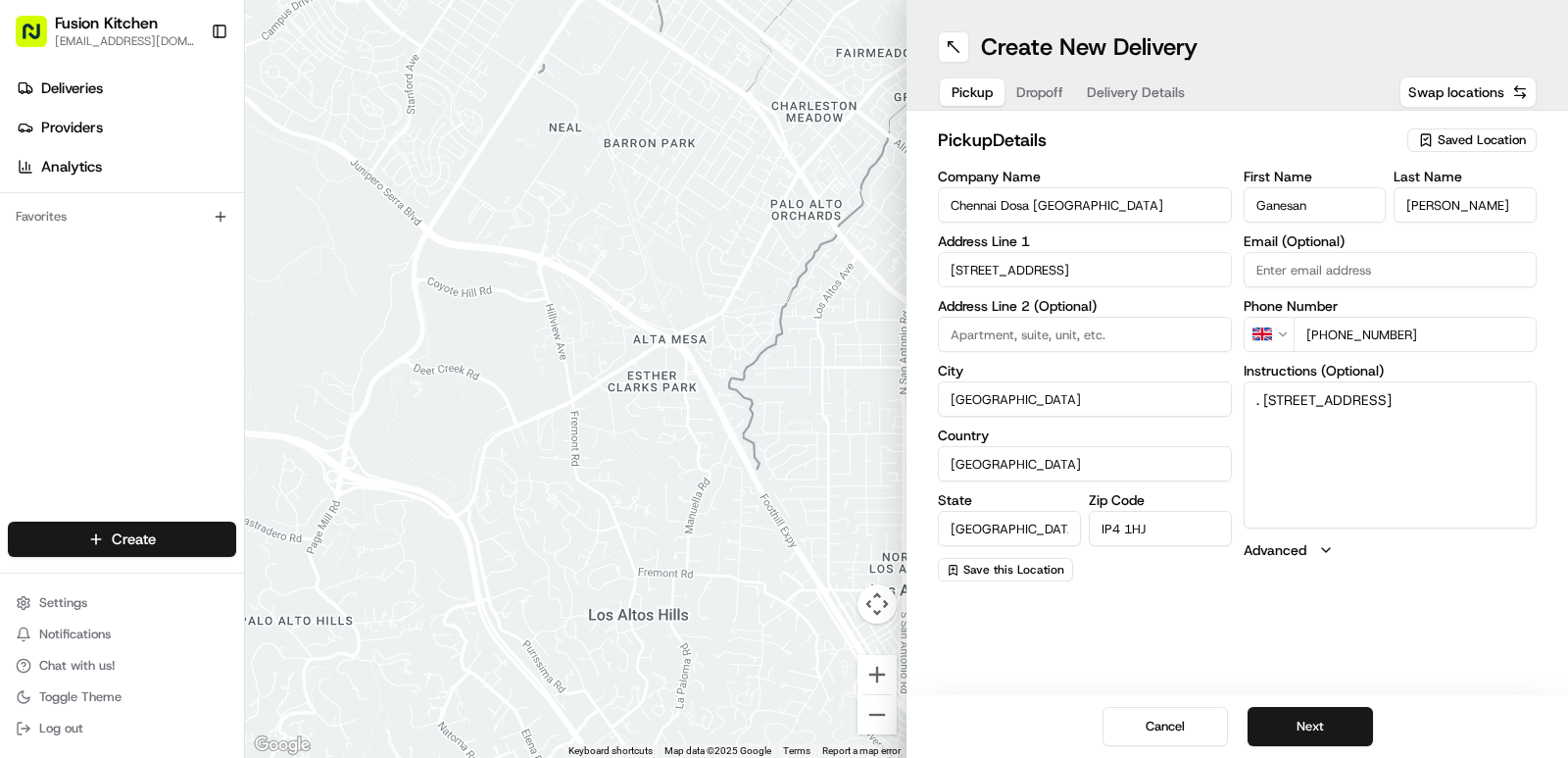 type on "24 Saint Helen's Street" 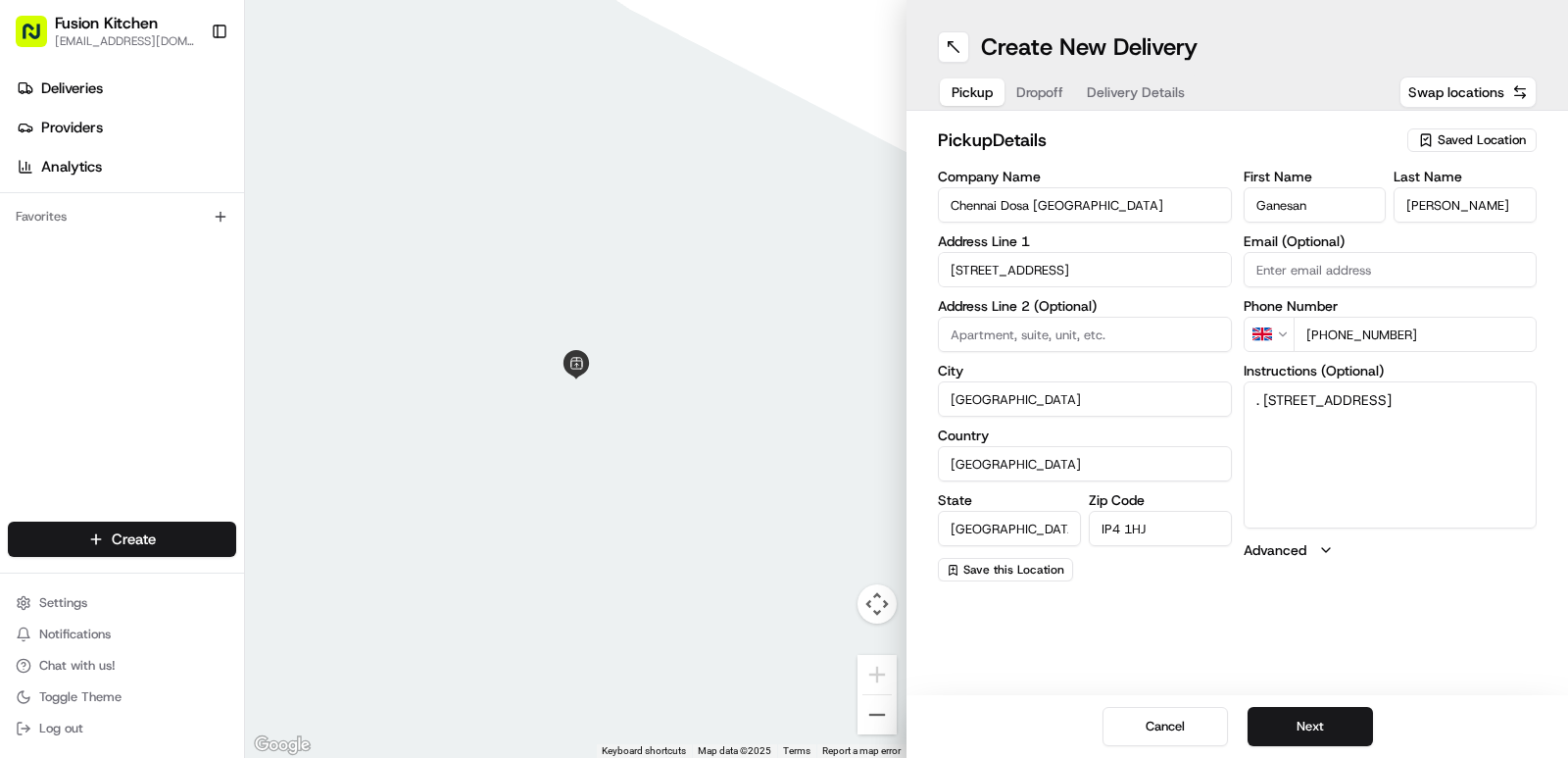 drag, startPoint x: 1246, startPoint y: 398, endPoint x: 1491, endPoint y: 466, distance: 254.26168 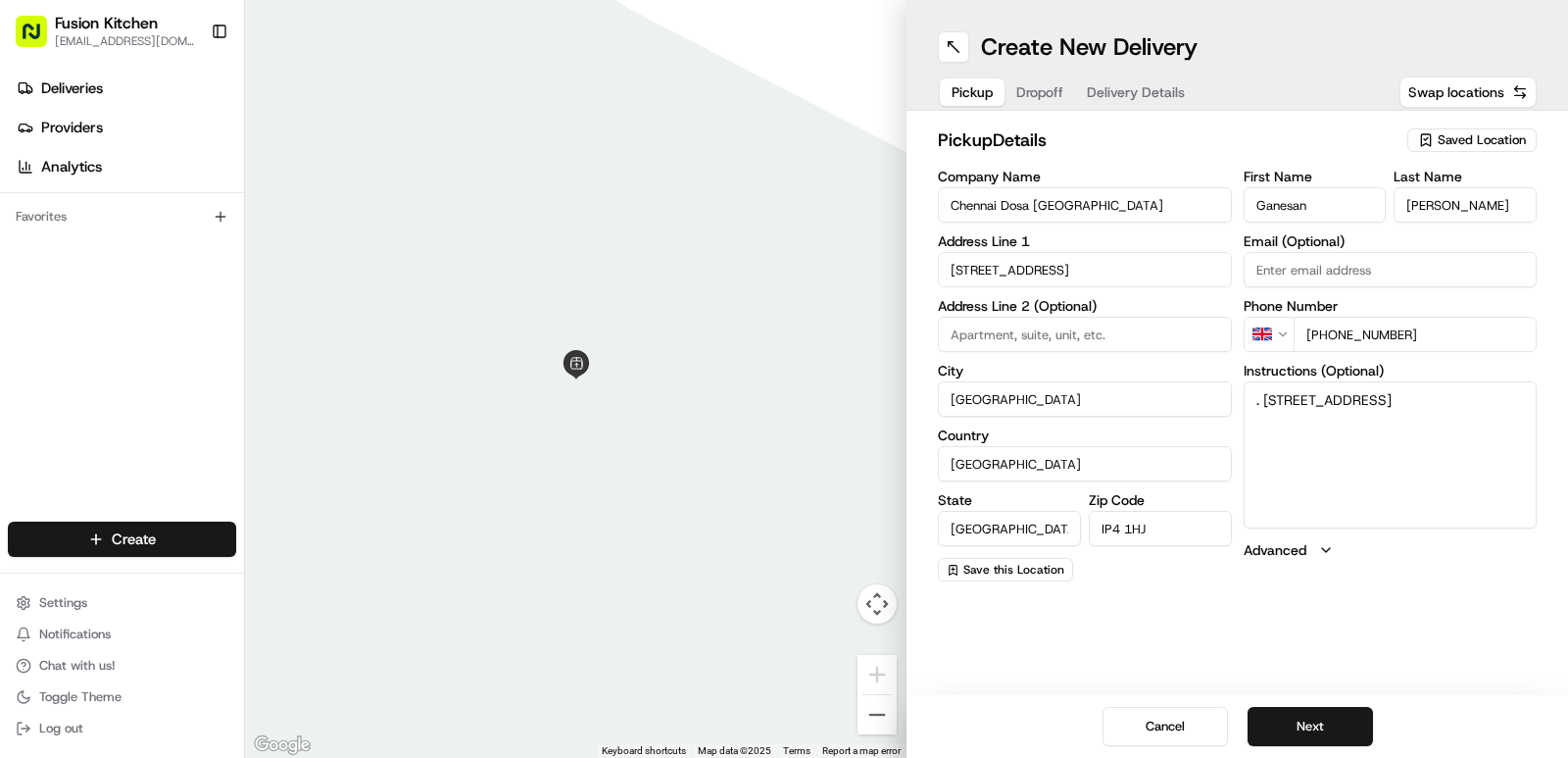 click on ". 24 St Helens St, Ipswich, United Kingdom, IP4 1HJ" at bounding box center (1391, 455) 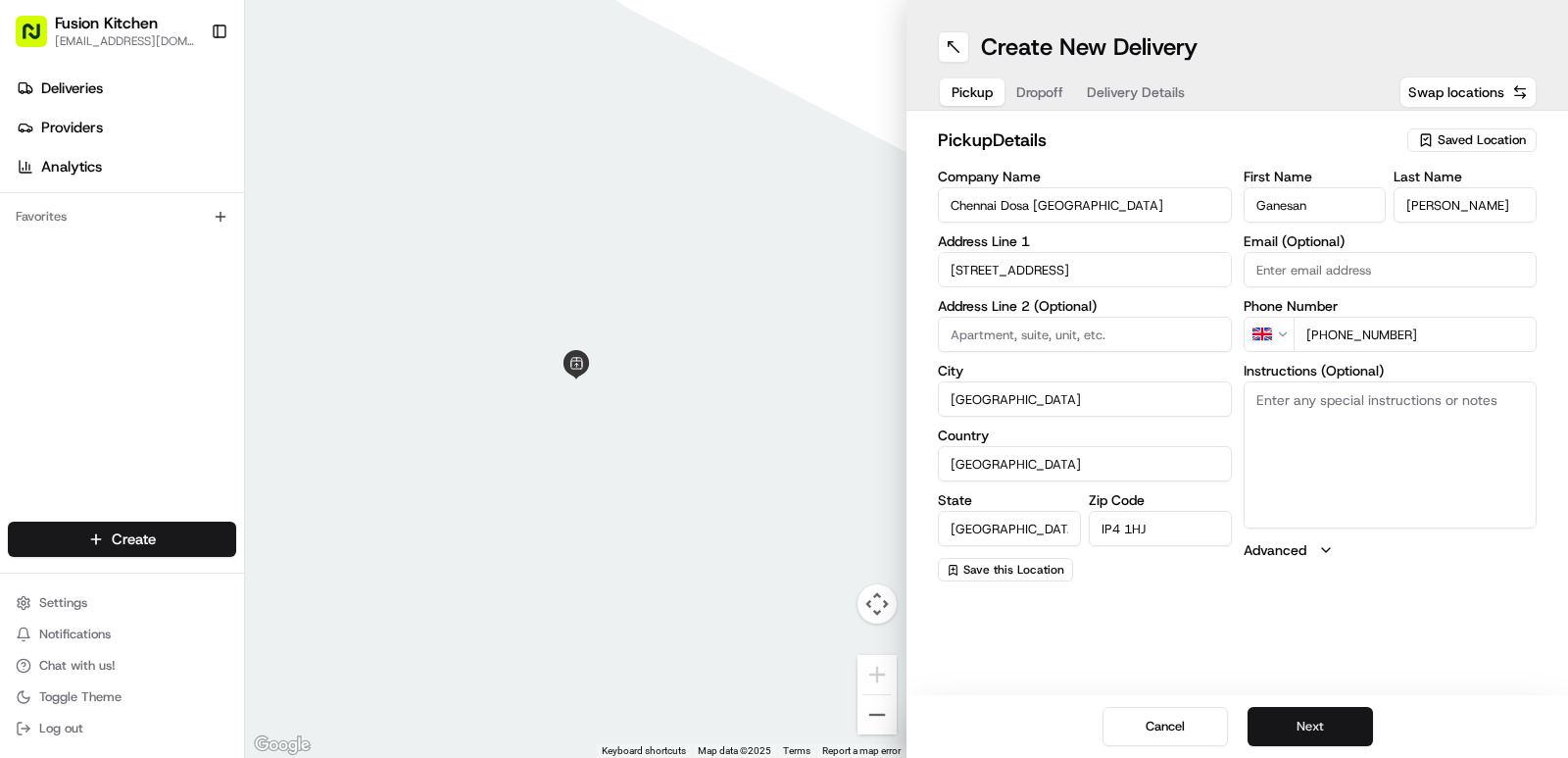 type 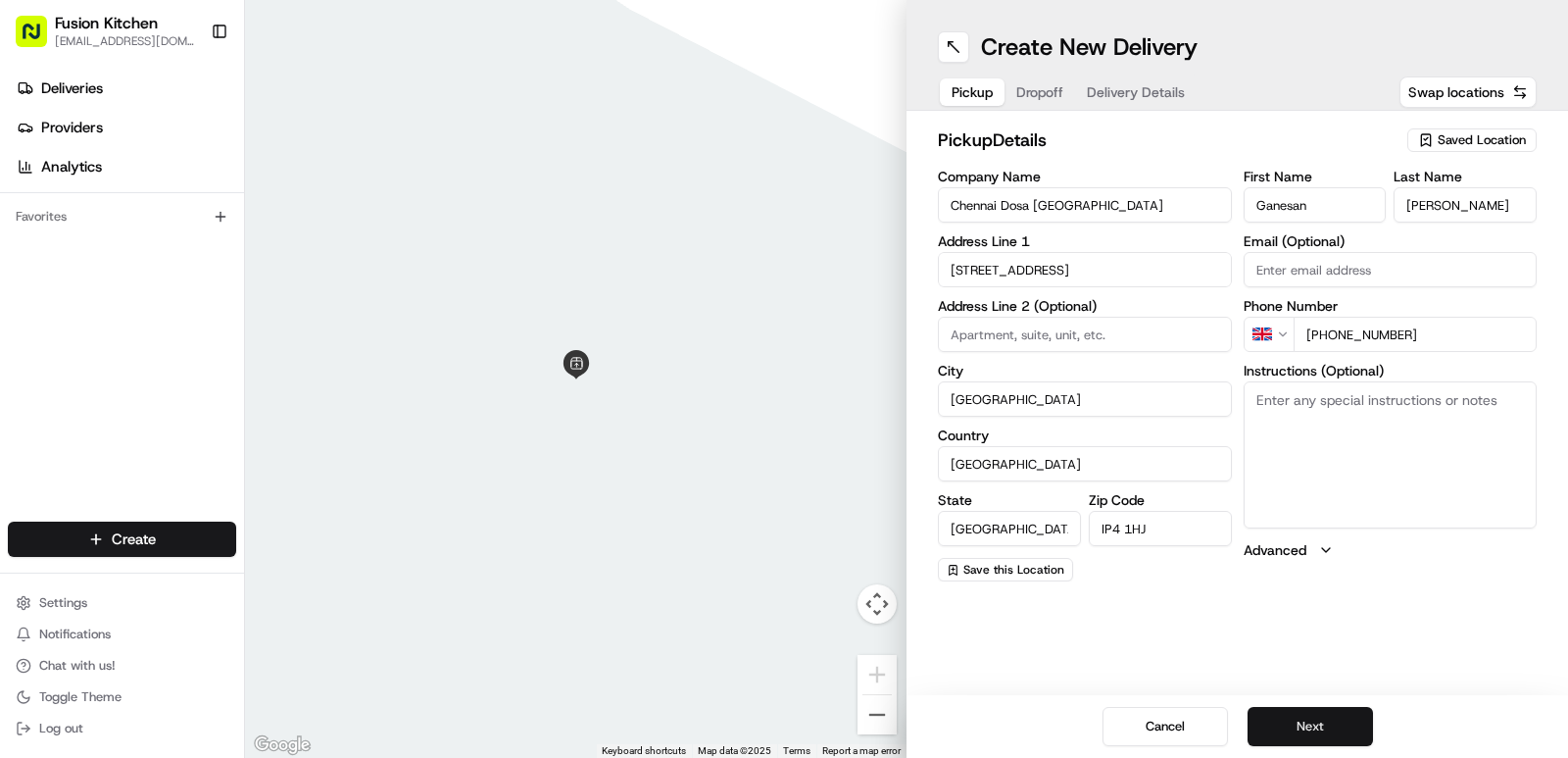 click on "Next" at bounding box center (1310, 727) 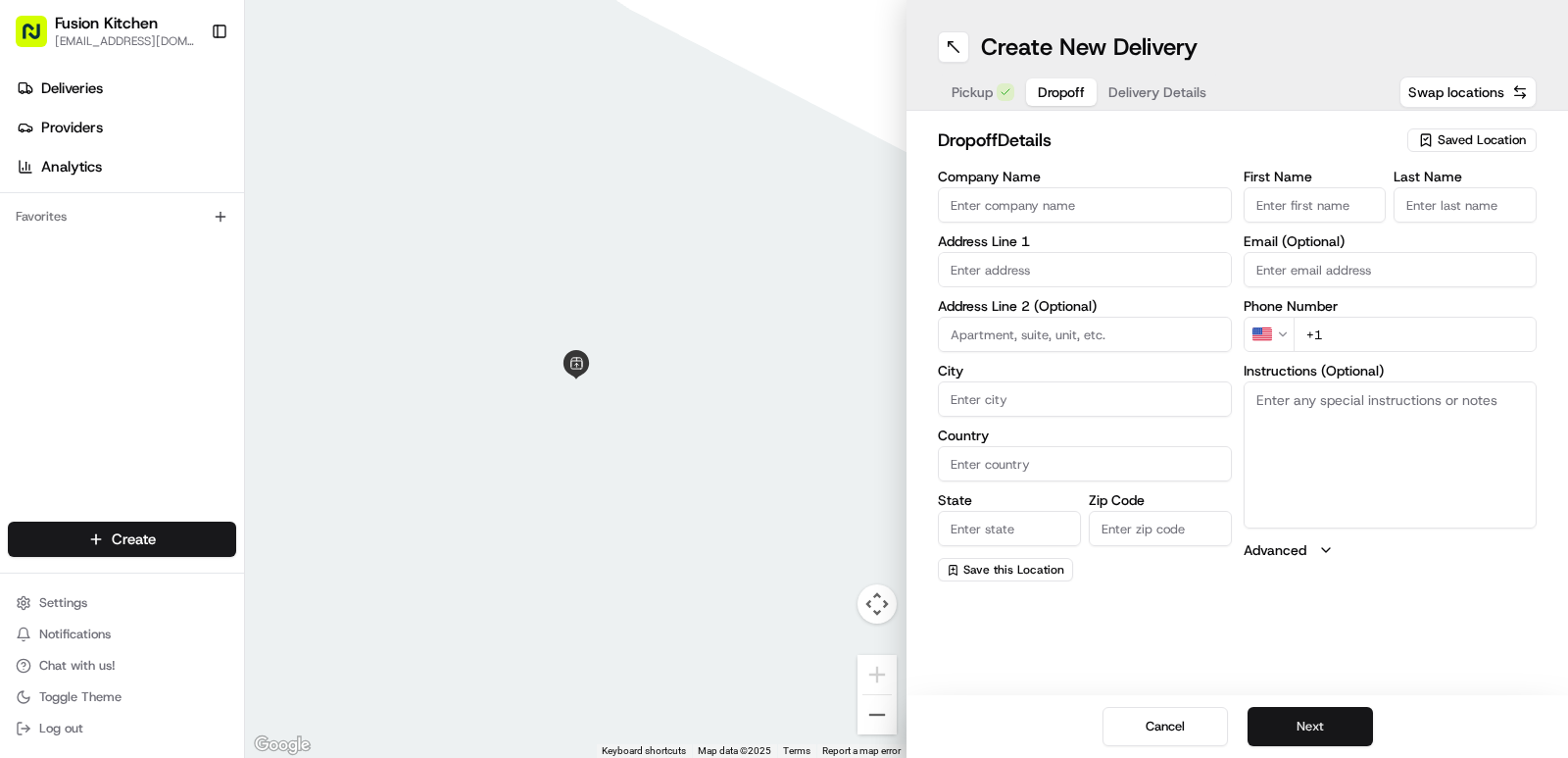 type 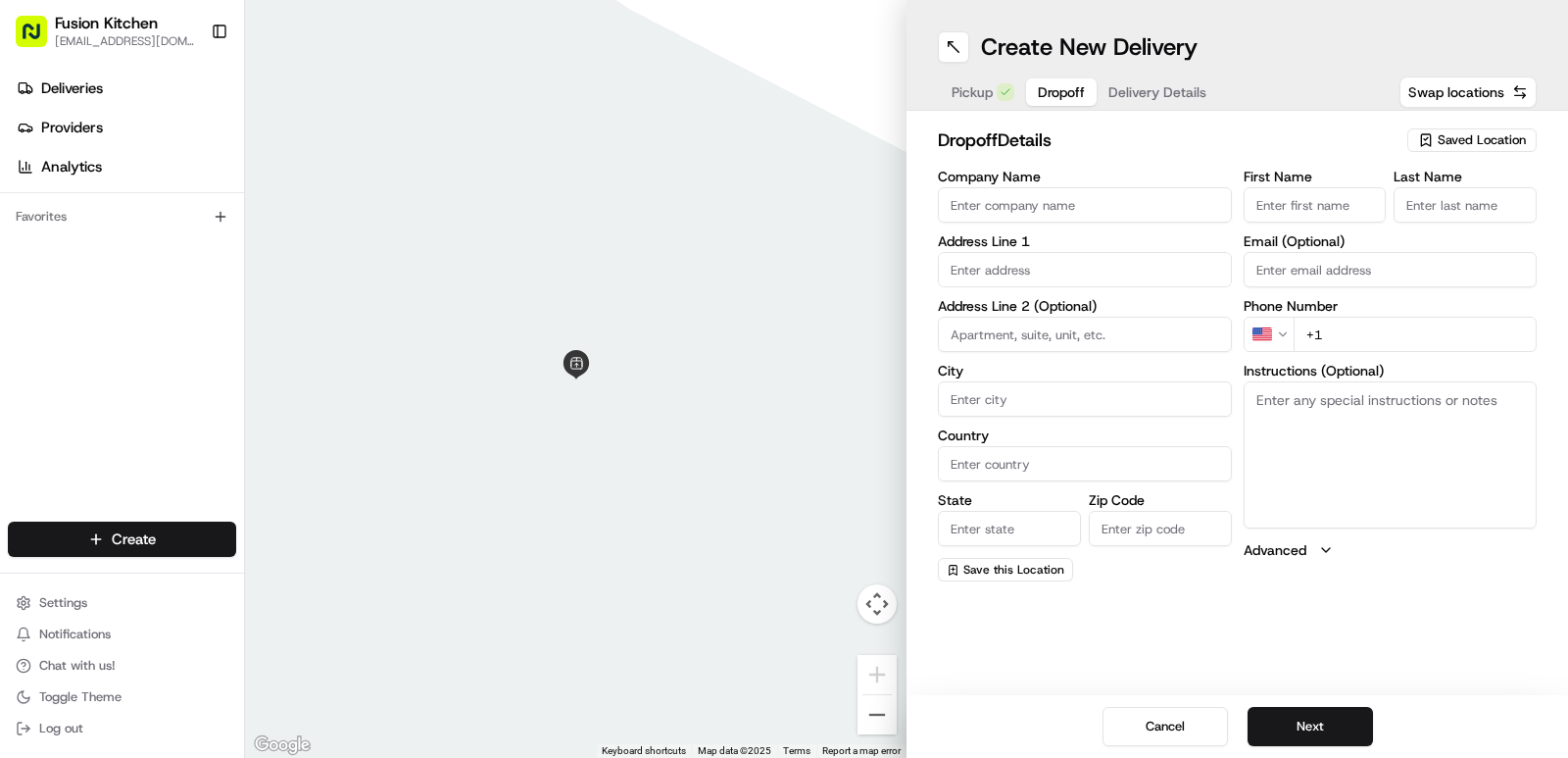 click on "Instructions (Optional)" at bounding box center [1391, 455] 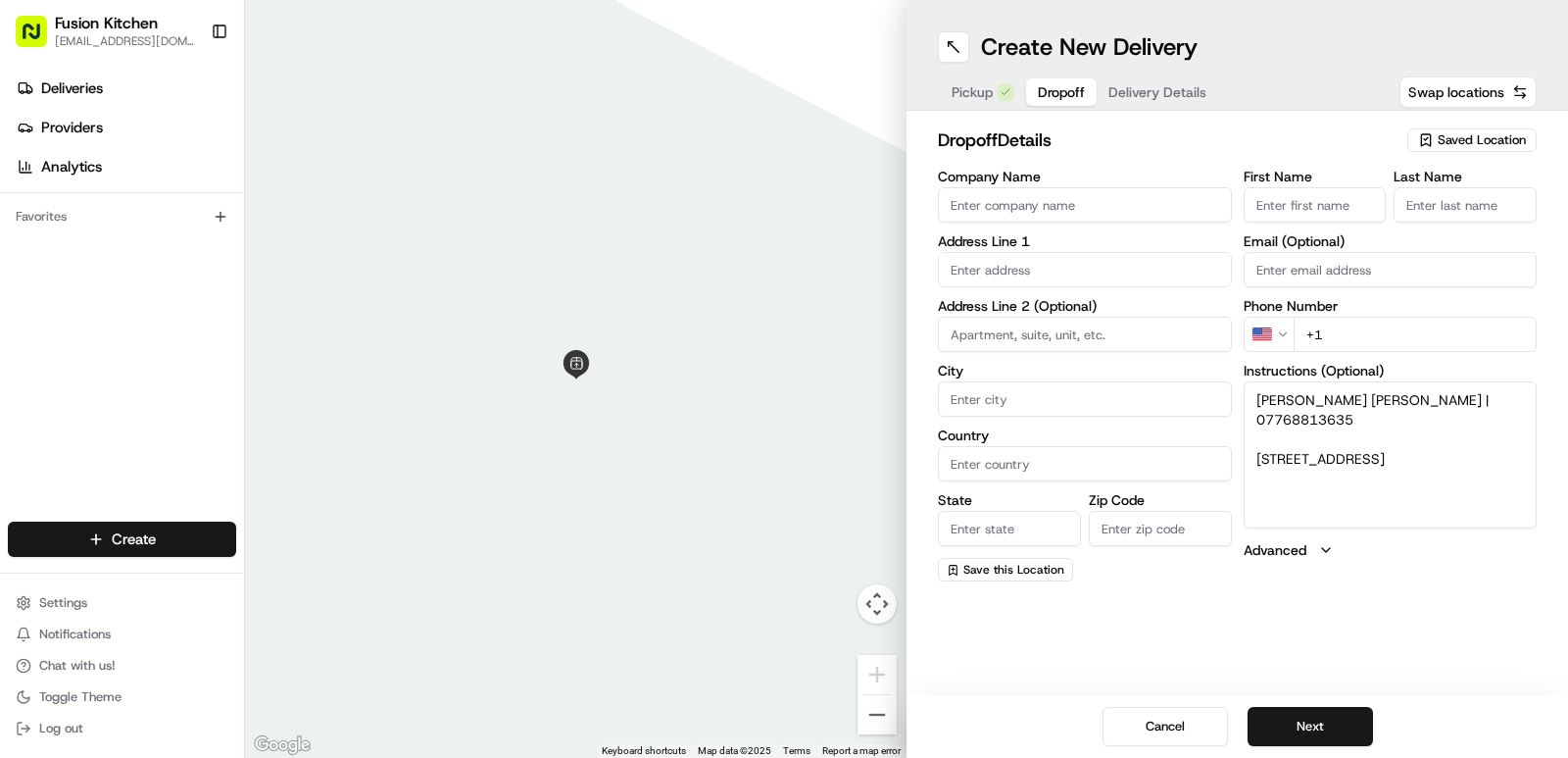 click on "Sathish Kannan Kaliappan | 07768813635
255, Duke Street,
Ipswich, IP3 0BX" at bounding box center (1391, 455) 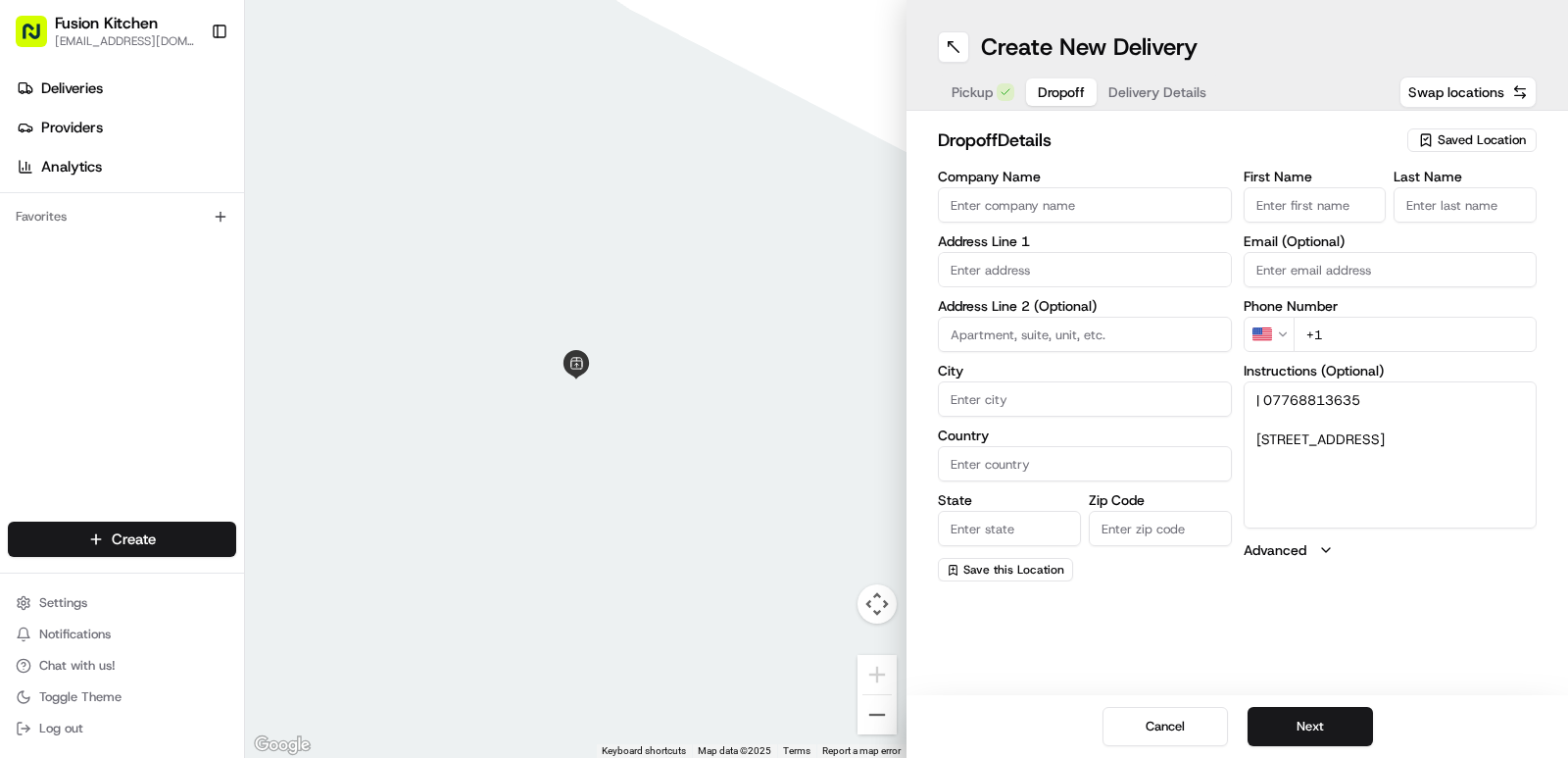 type on "| 07768813635
255, Duke Street,
Ipswich, IP3 0BX" 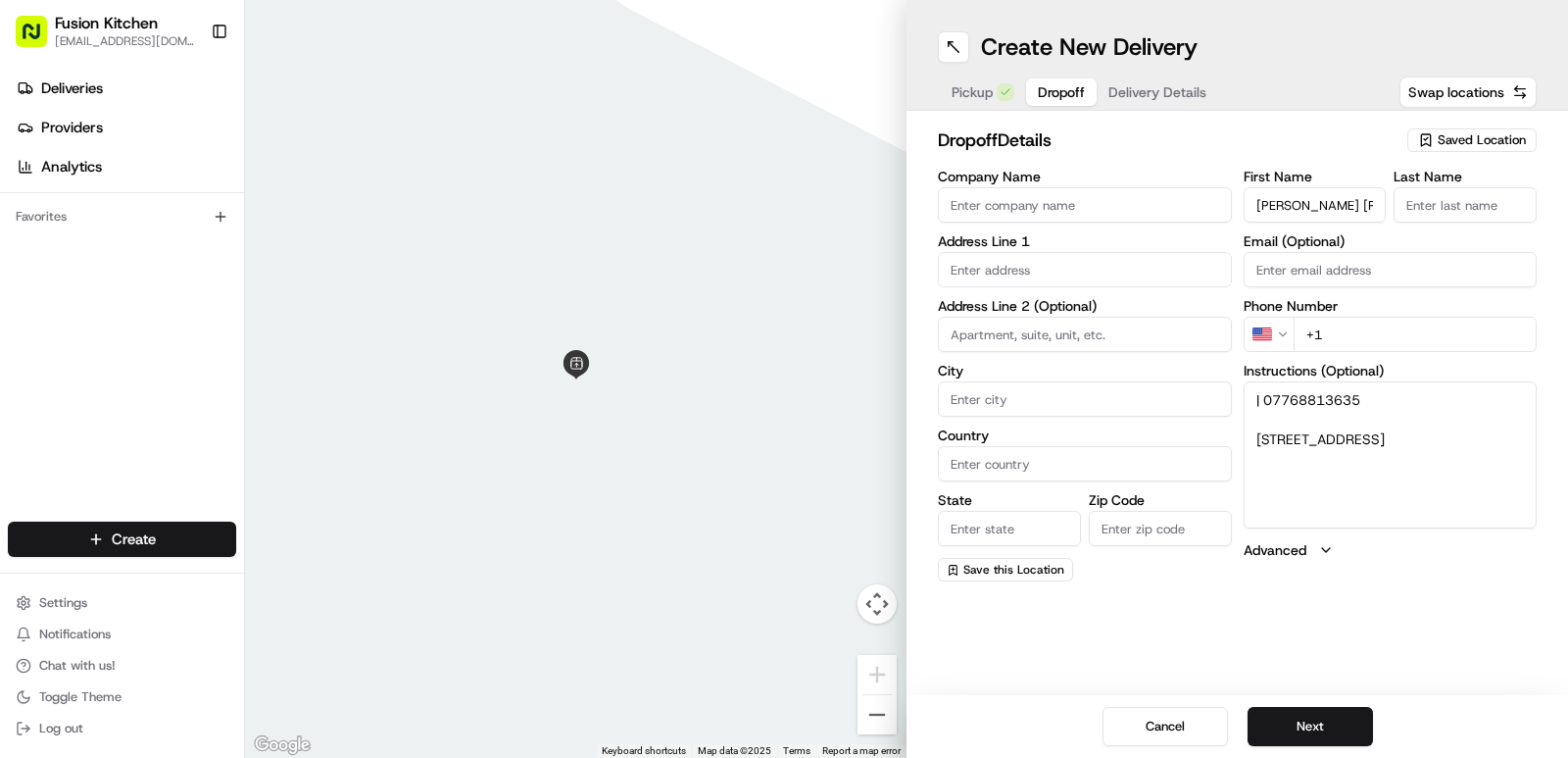 scroll, scrollTop: 0, scrollLeft: 32, axis: horizontal 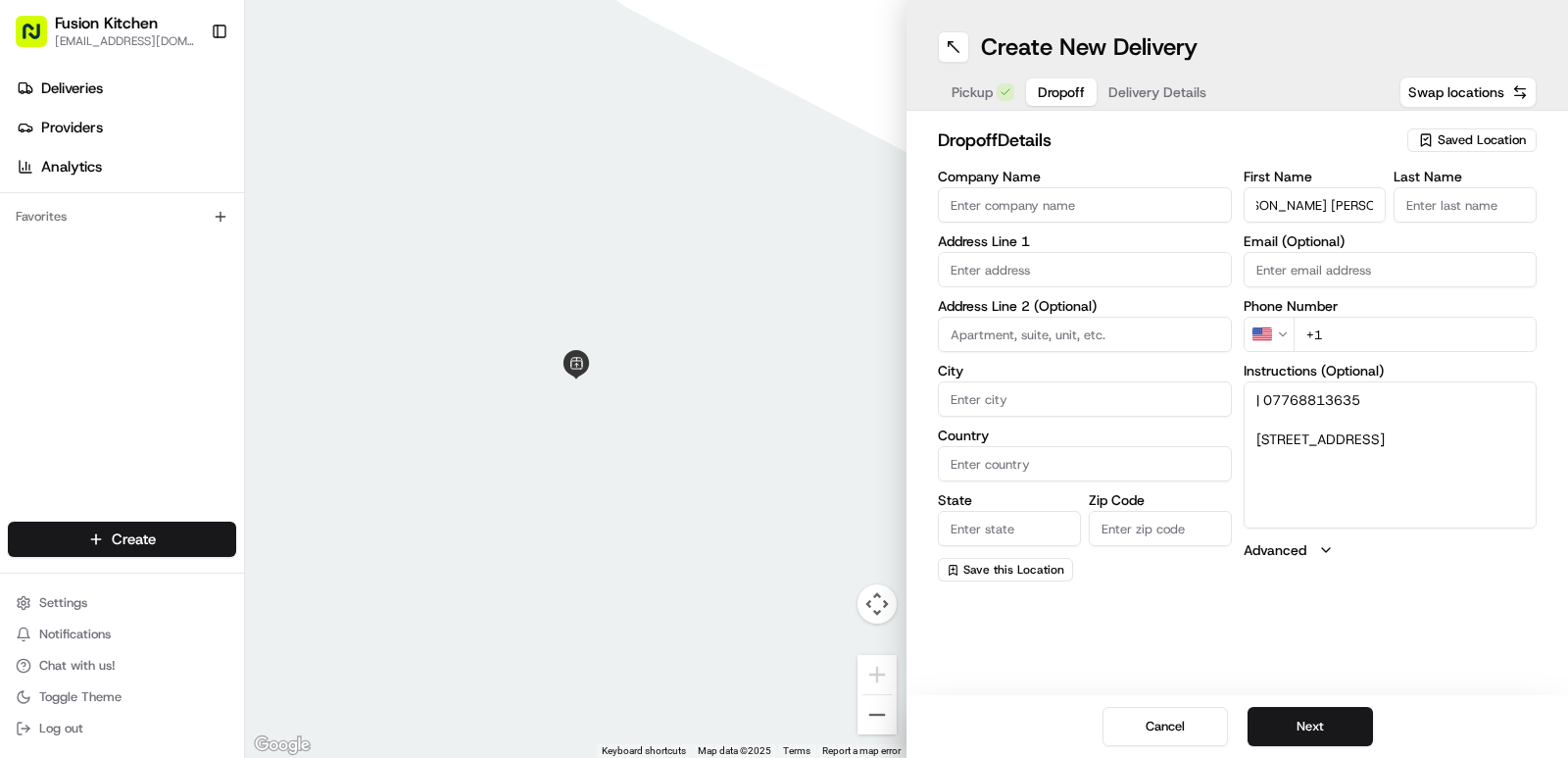 type on "Sathish Kannan Kaliappan" 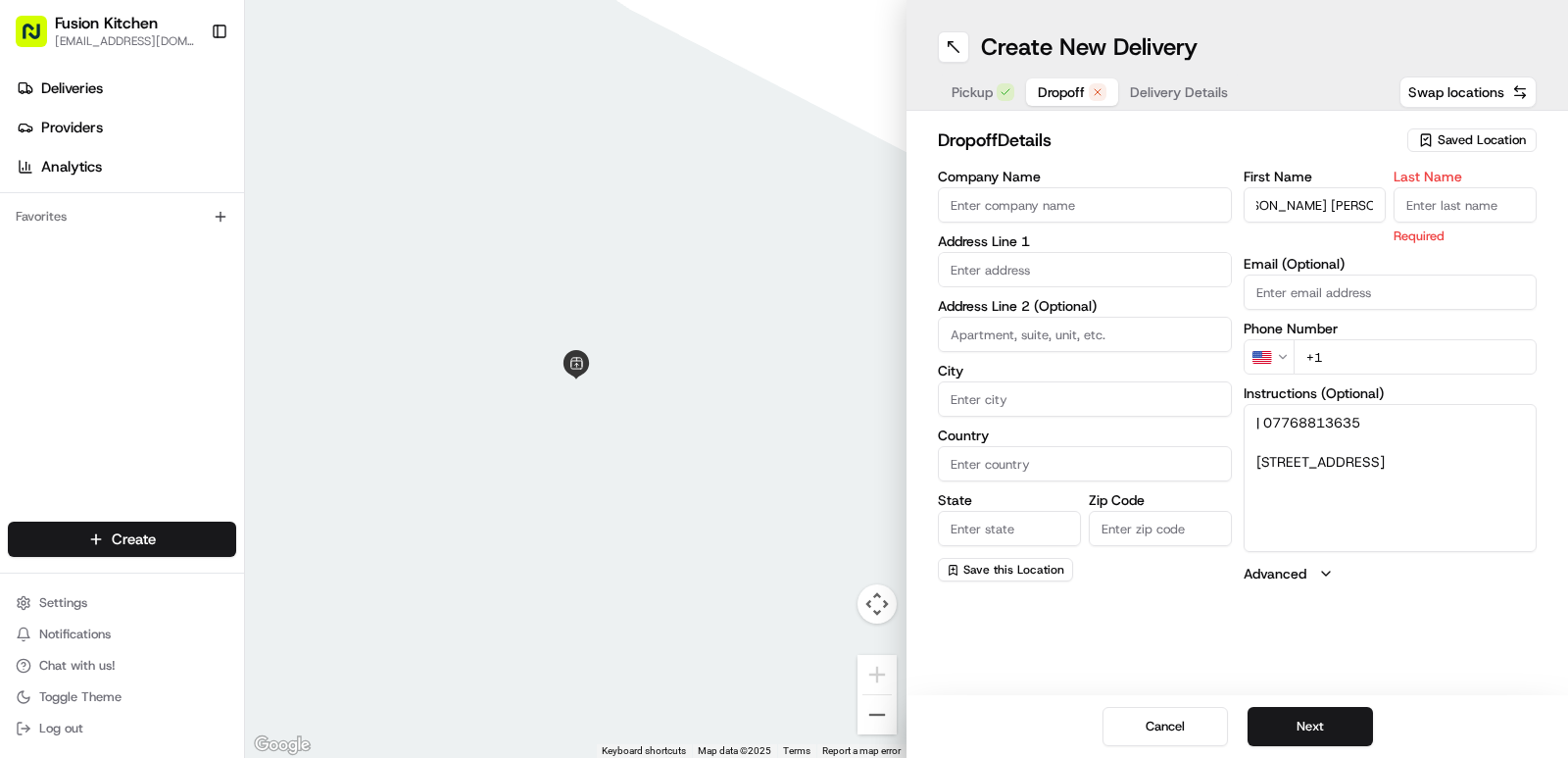 scroll, scrollTop: 0, scrollLeft: 0, axis: both 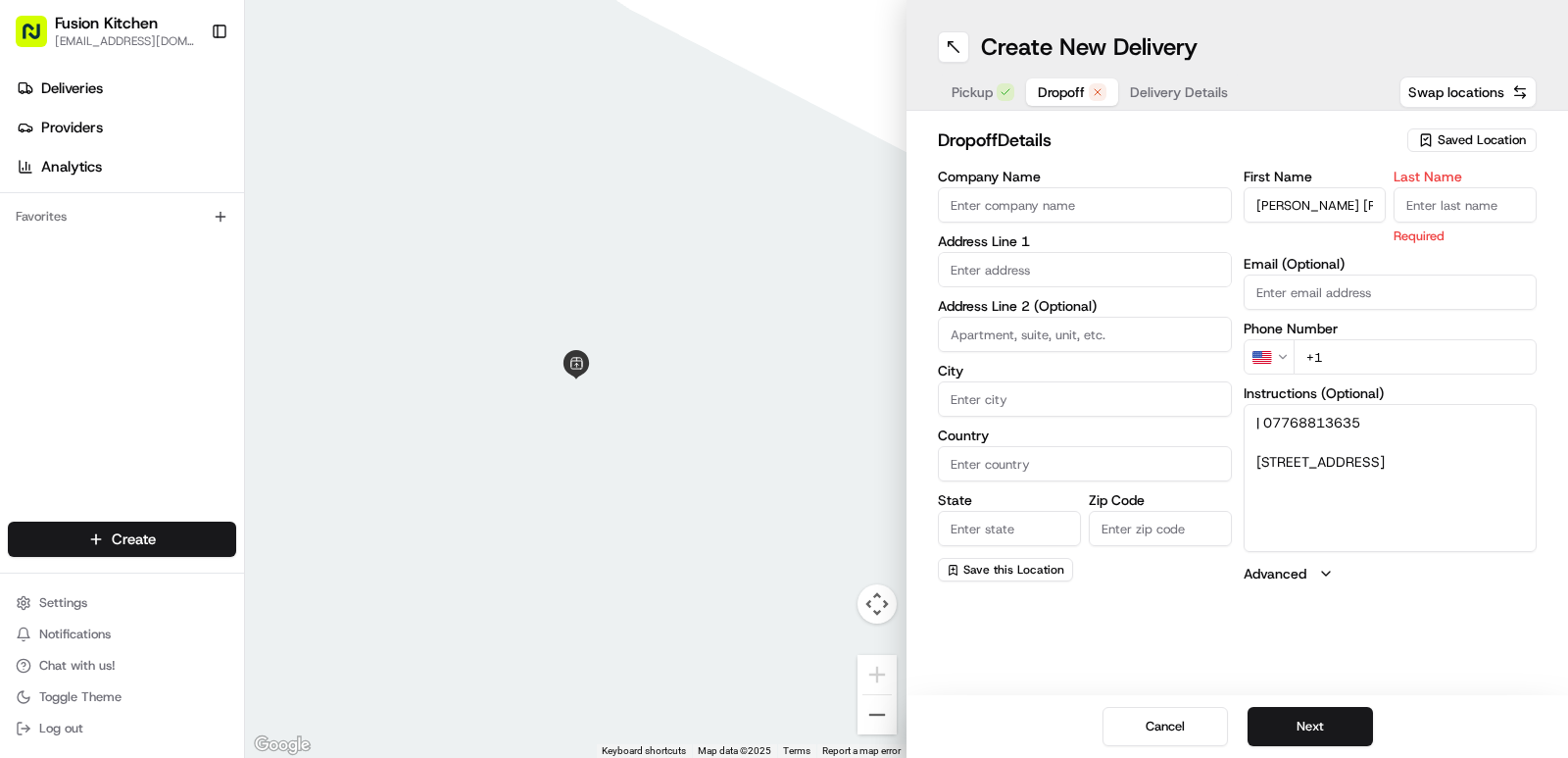 click on "Last Name" at bounding box center [1465, 205] 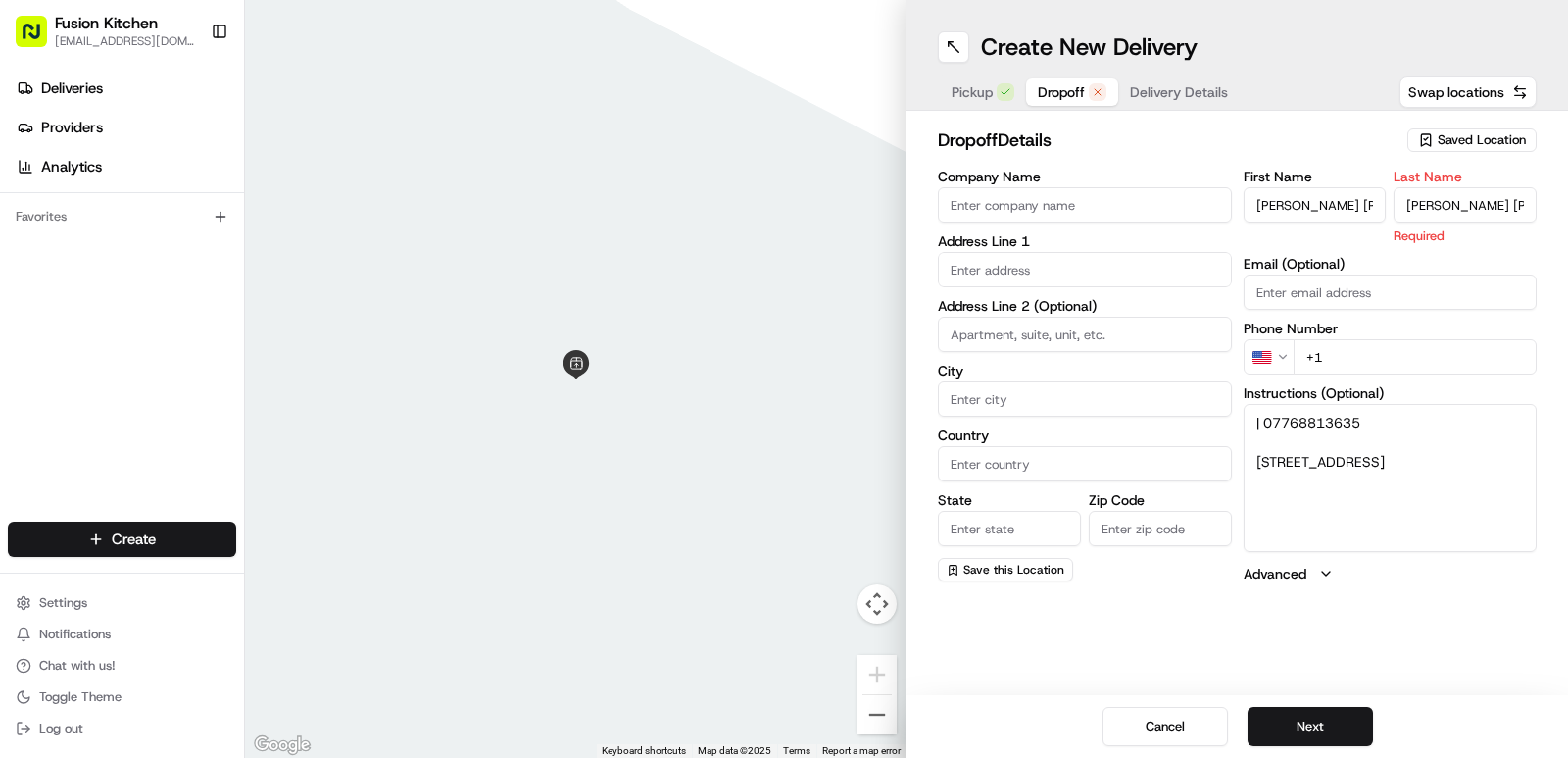 scroll, scrollTop: 0, scrollLeft: 32, axis: horizontal 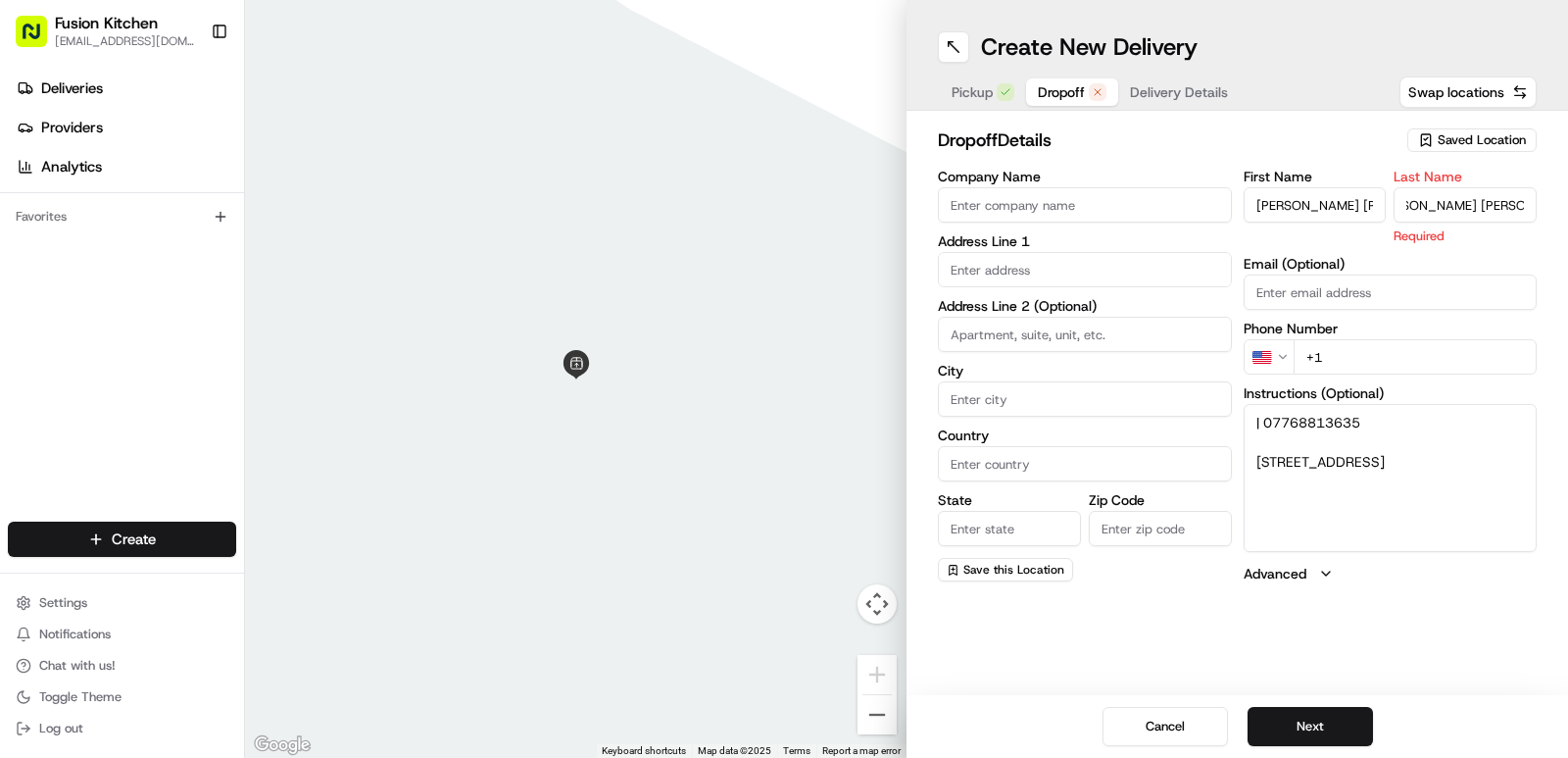 click on "Sathish Kannan Kaliappan" at bounding box center (1465, 205) 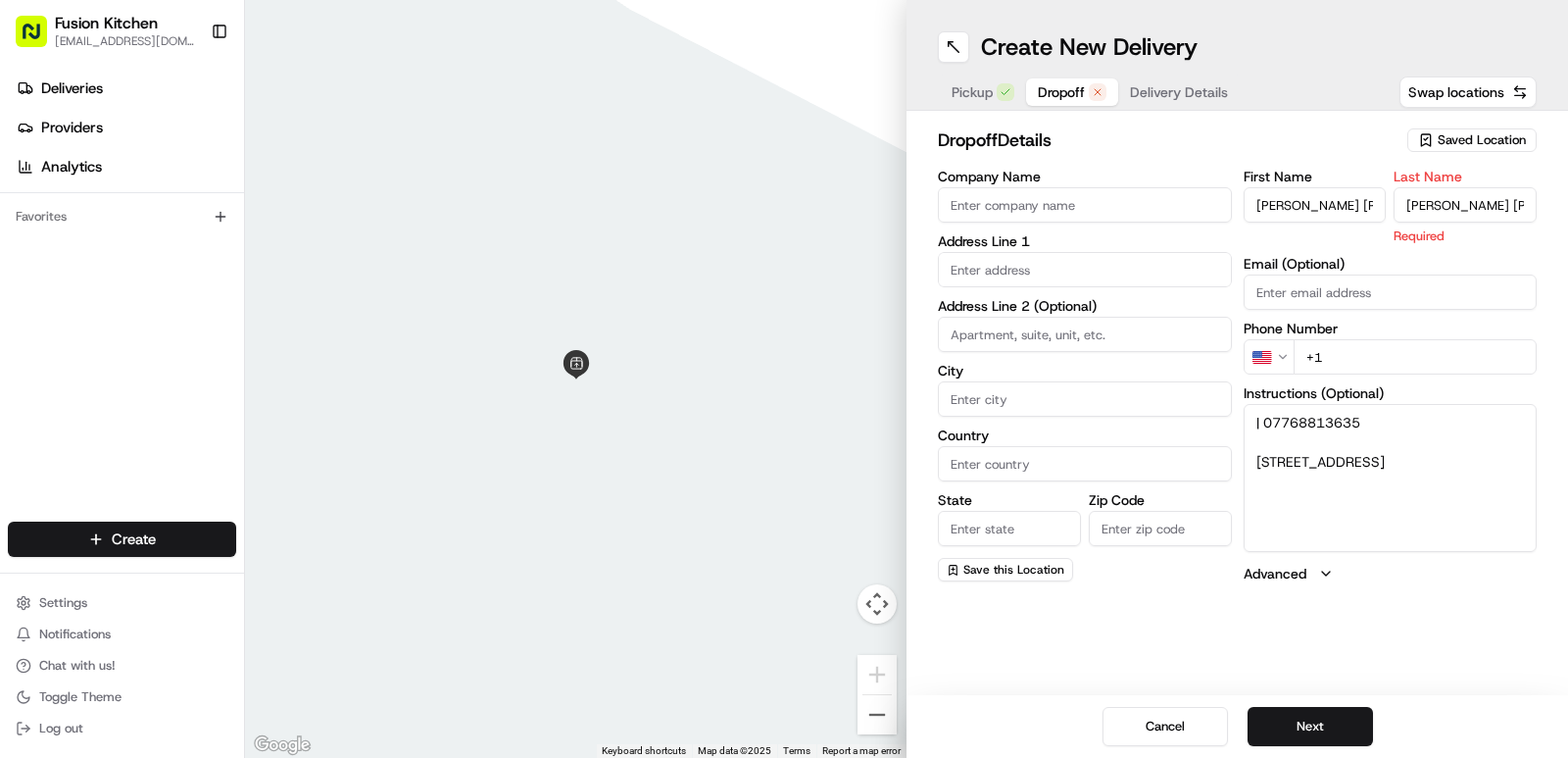 drag, startPoint x: 1457, startPoint y: 201, endPoint x: 1274, endPoint y: 220, distance: 183.98369 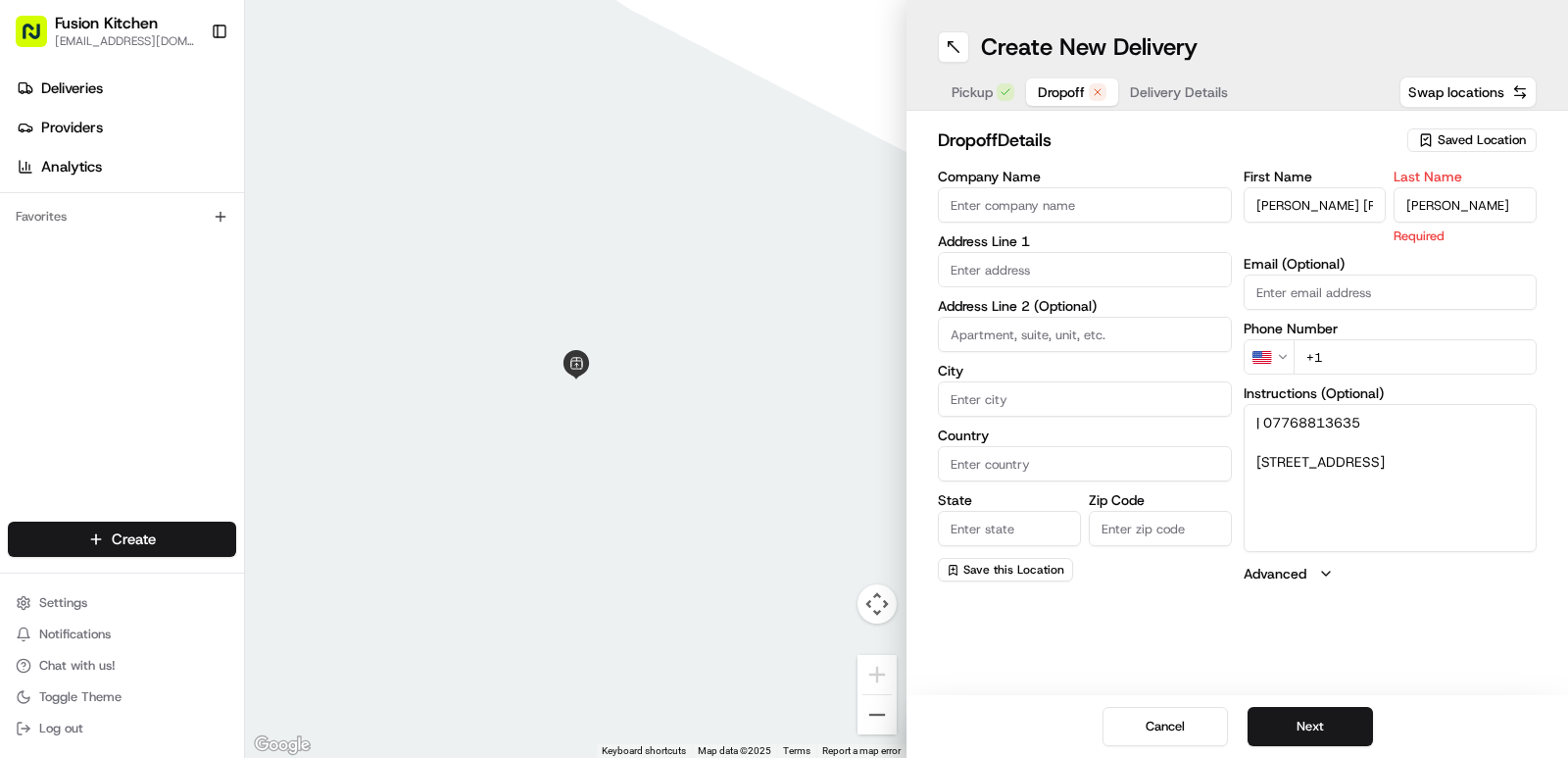 type on "Kaliappan" 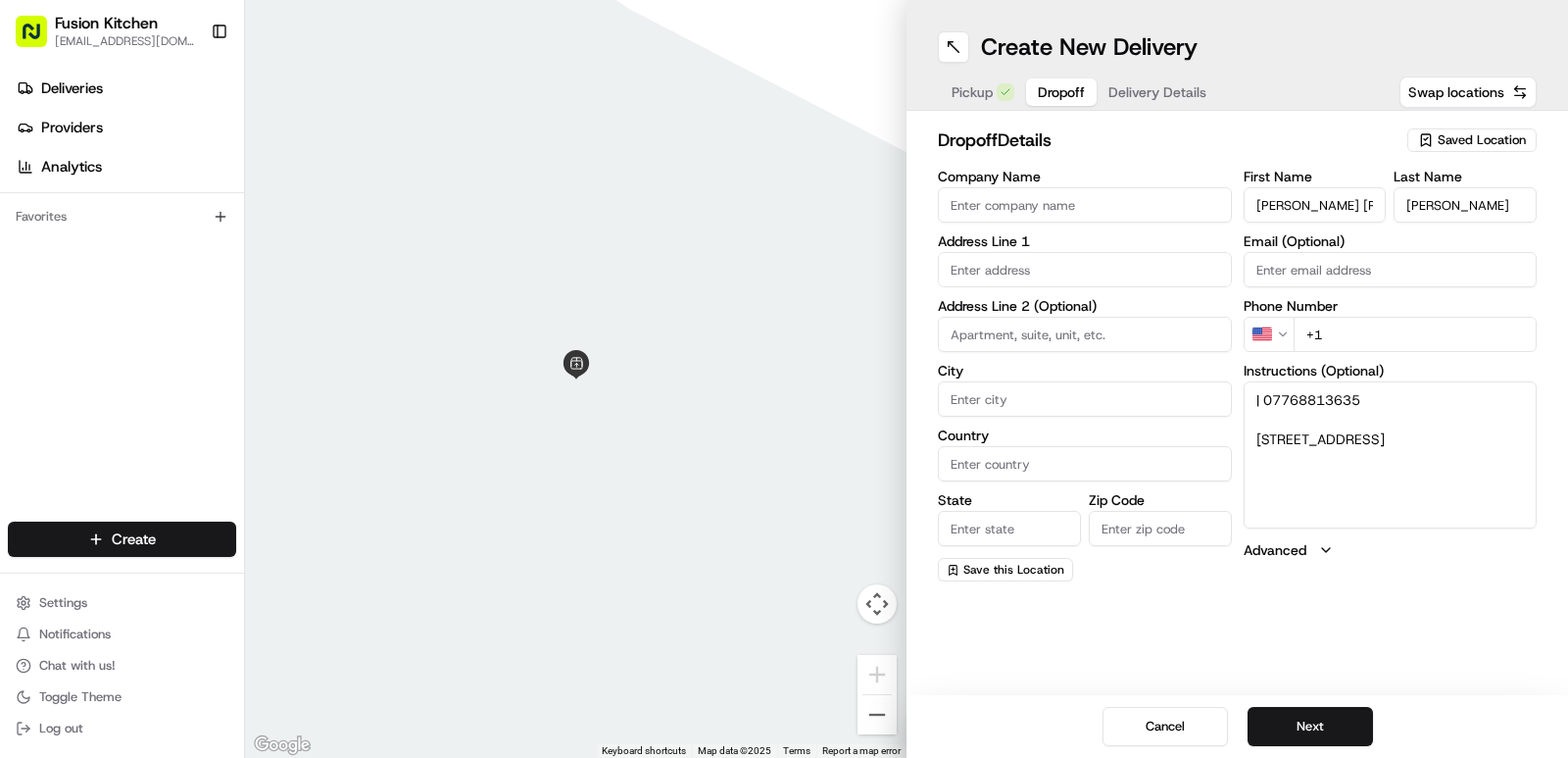 click on "Sathish Kannan Kaliappan" at bounding box center [1315, 205] 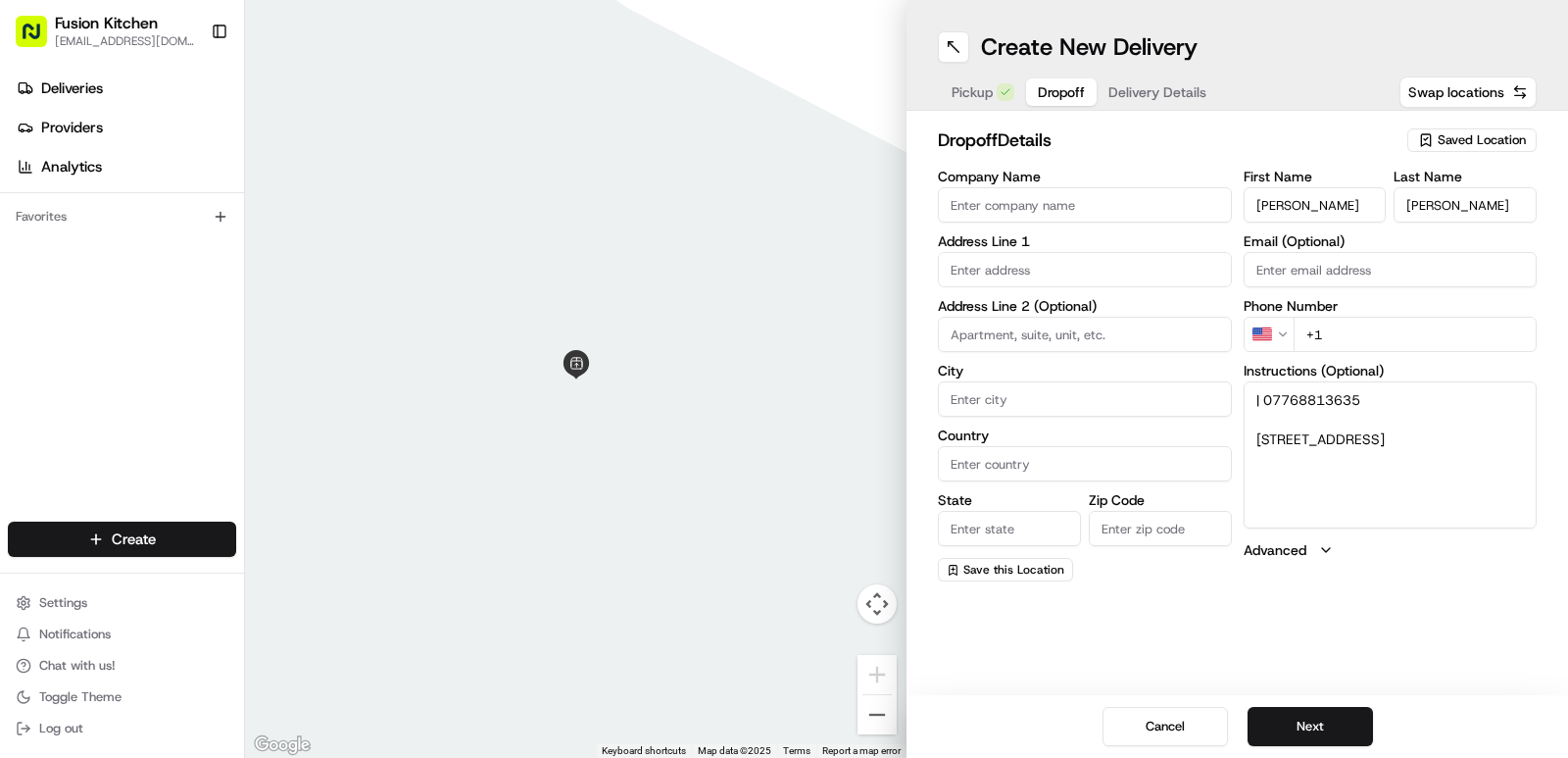 type on "Sathish Kannan" 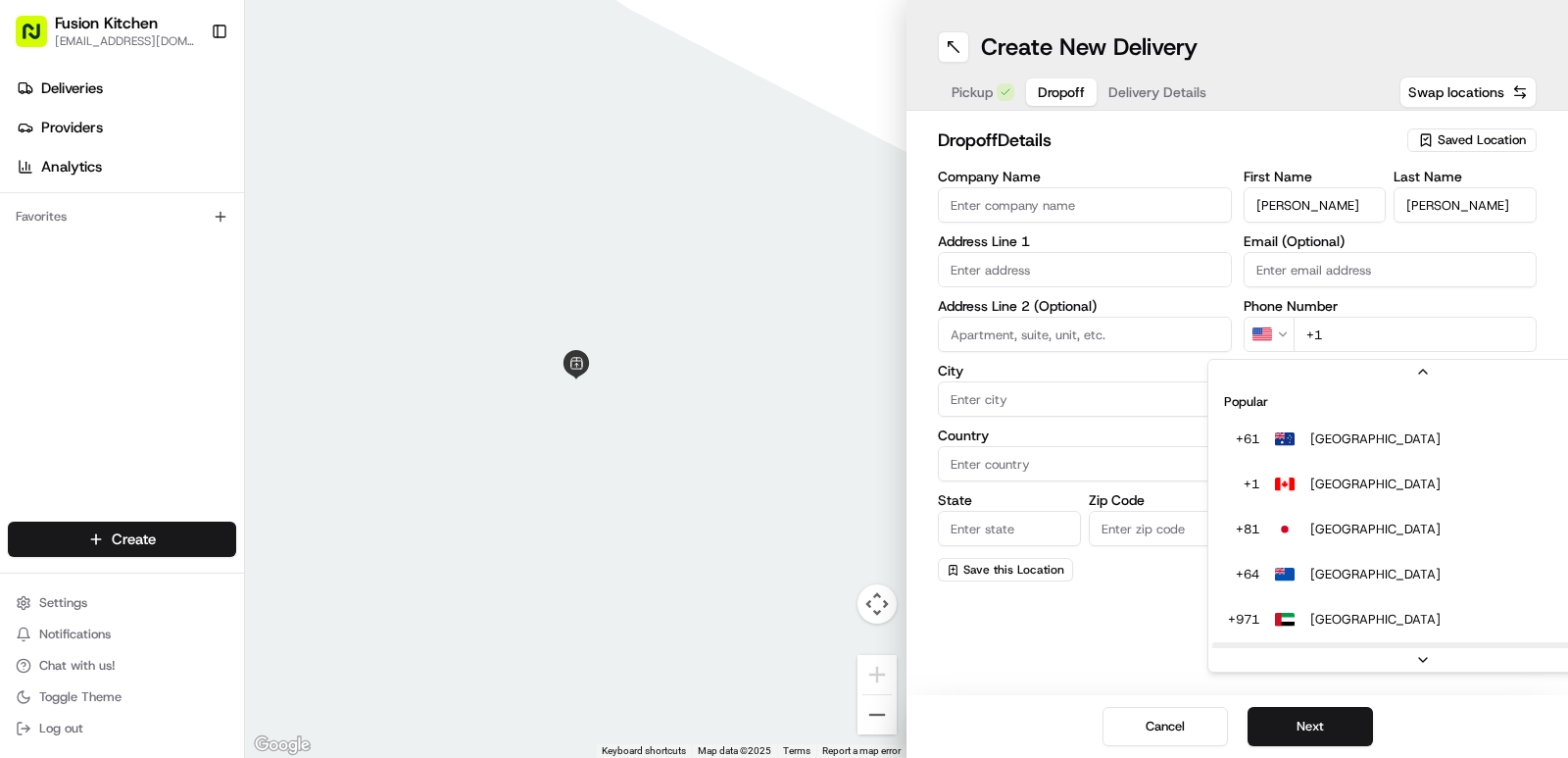scroll, scrollTop: 84, scrollLeft: 0, axis: vertical 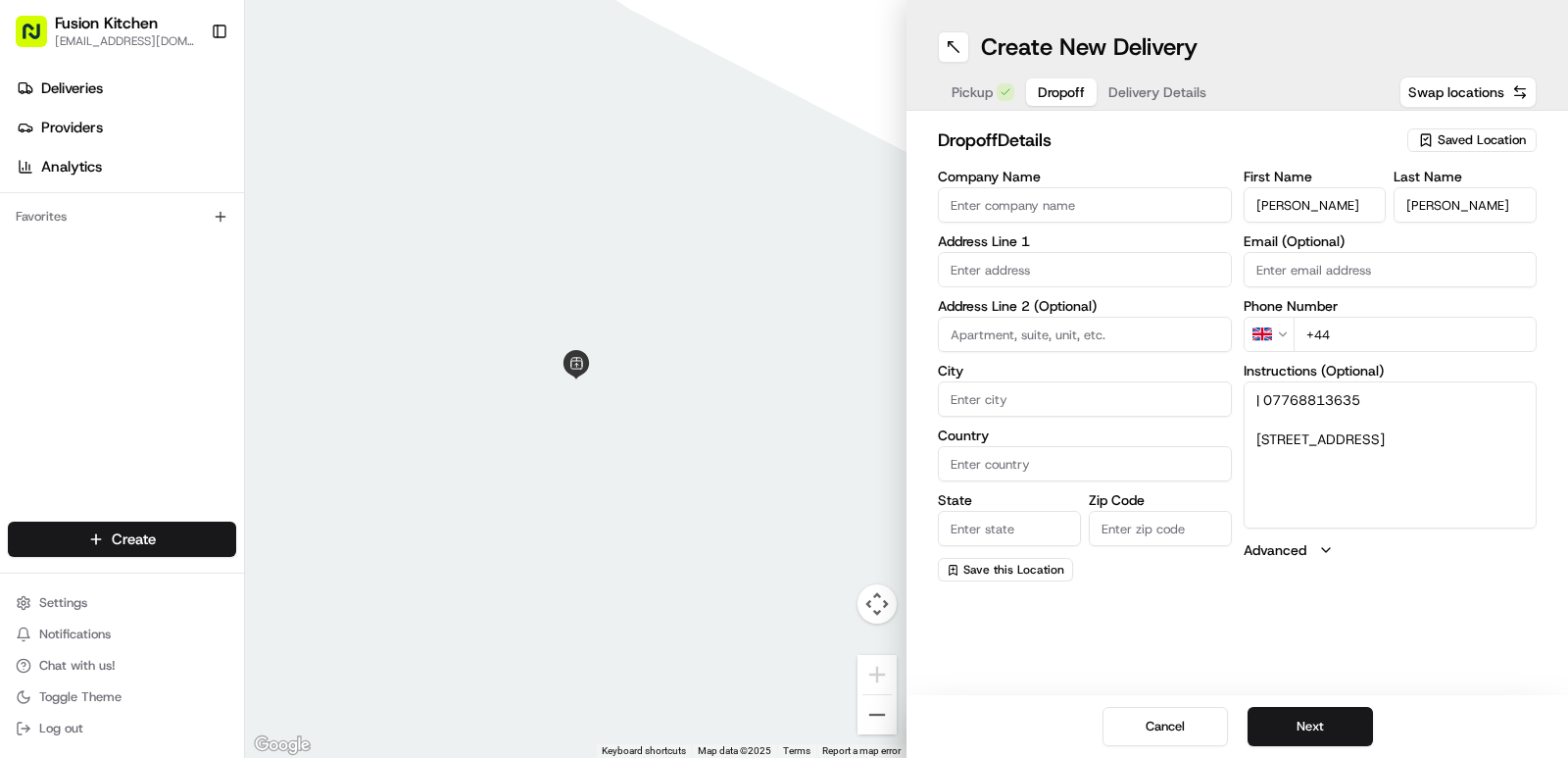 click on "+44" at bounding box center (1415, 334) 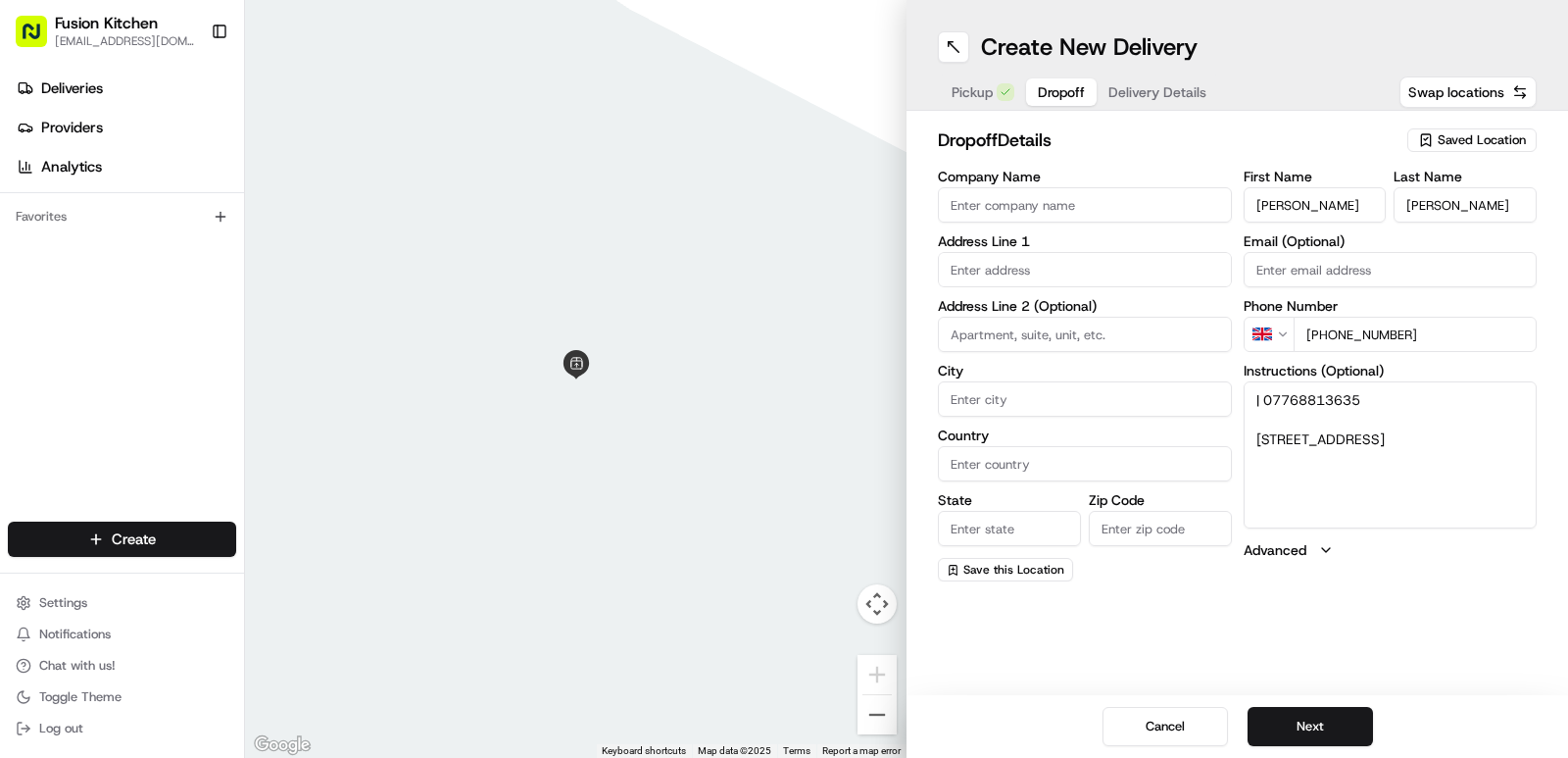 type on "+44 07768 813635" 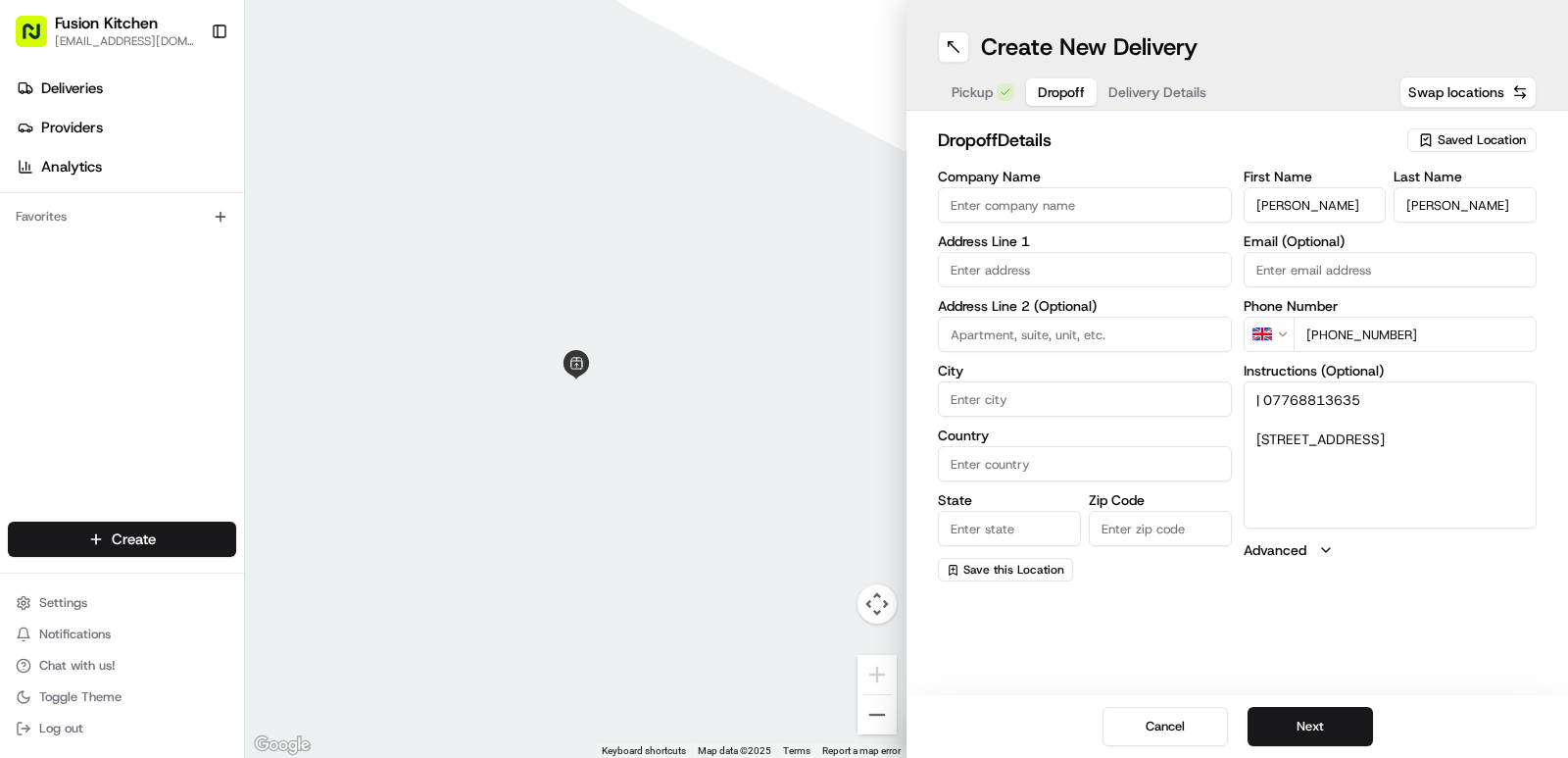 click on "| 07768813635
255, Duke Street,
Ipswich, IP3 0BX" at bounding box center [1391, 455] 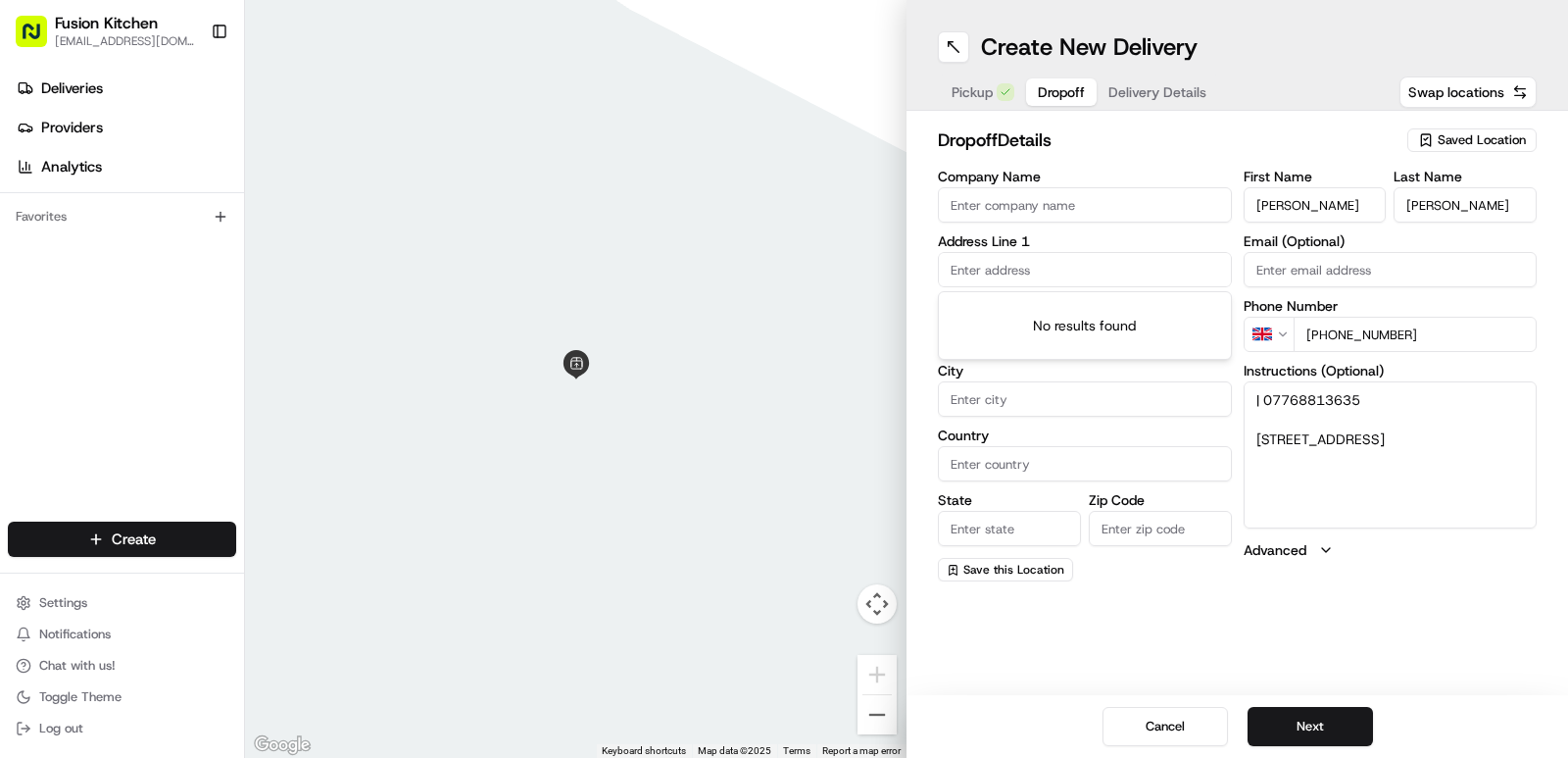 paste on "255, Duke Street, Ipswich, IP3 0BX" 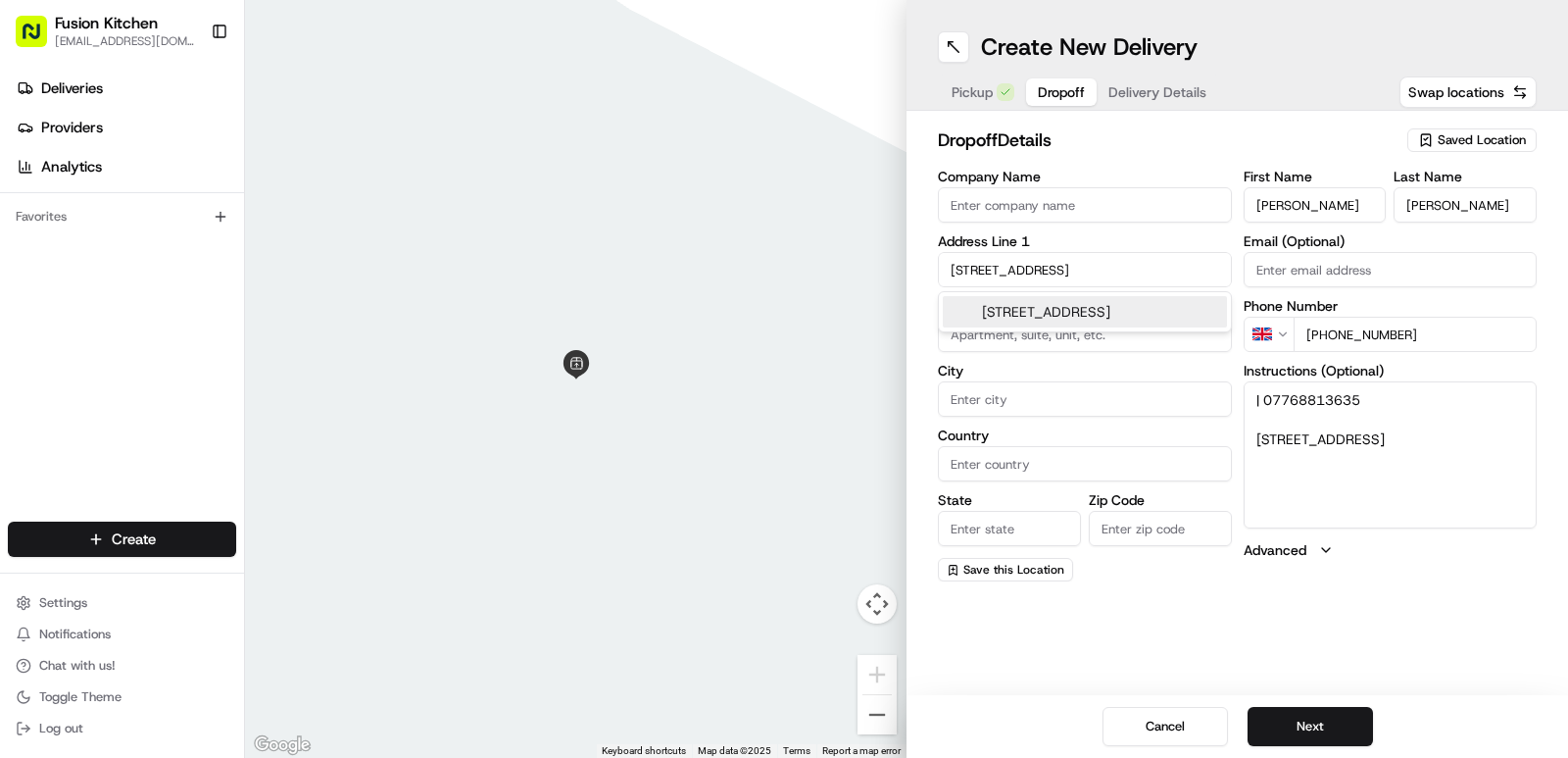 click on "255 Duke Street, Ipswich IP3 0BF, UK" at bounding box center [1085, 312] 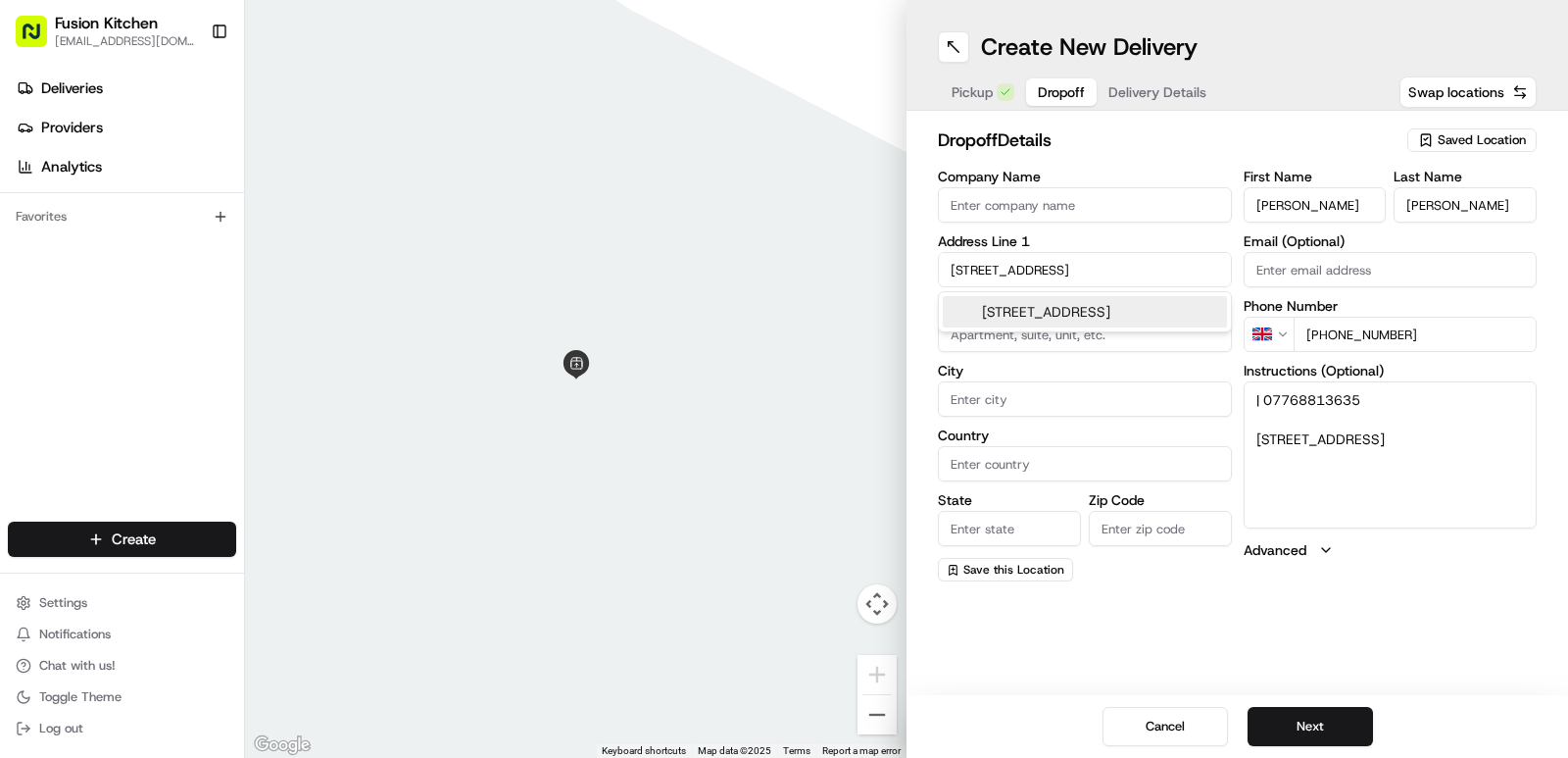 type on "255 Duke St, Ipswich IP3, UK" 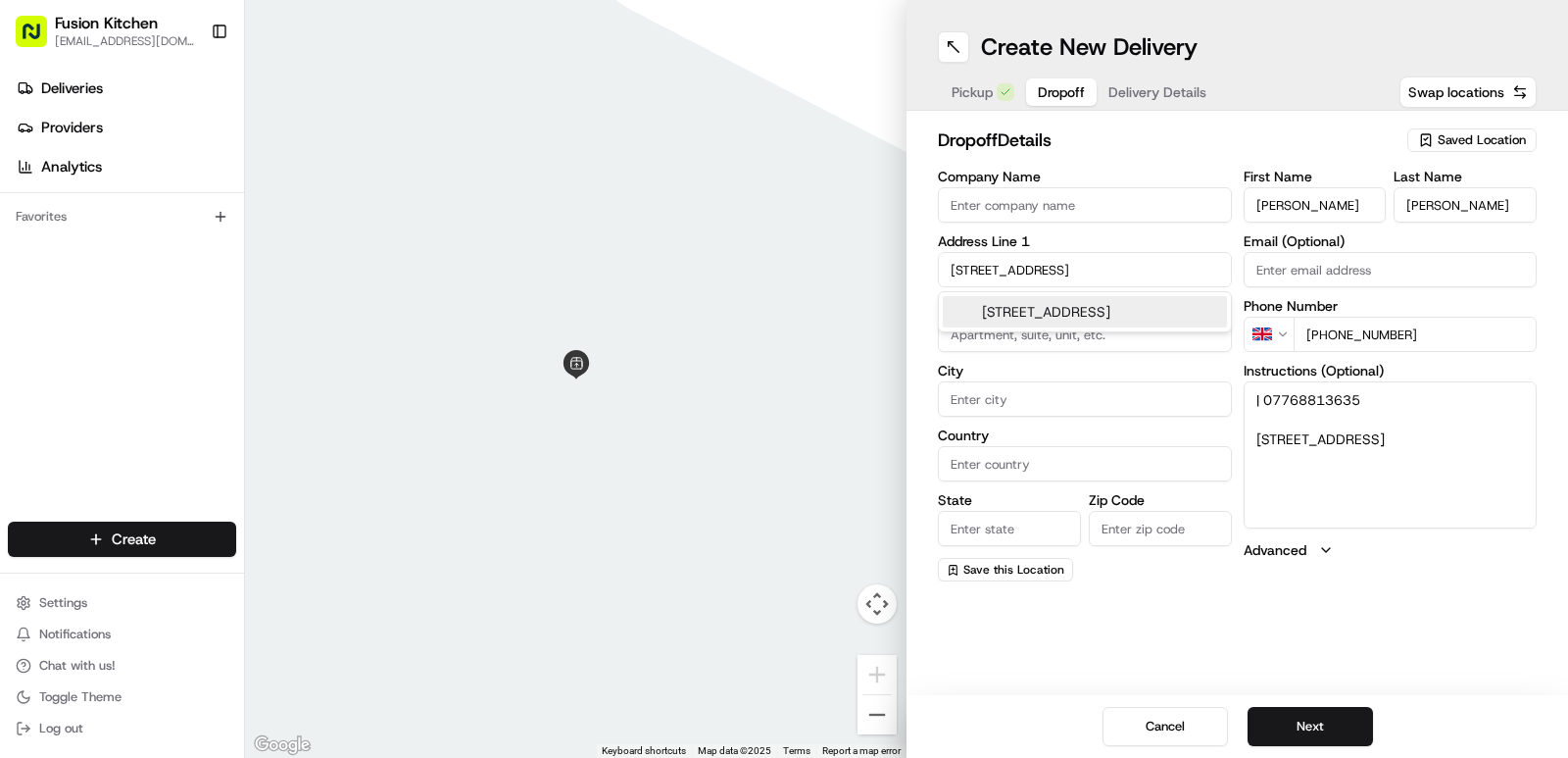 type on "Ipswich" 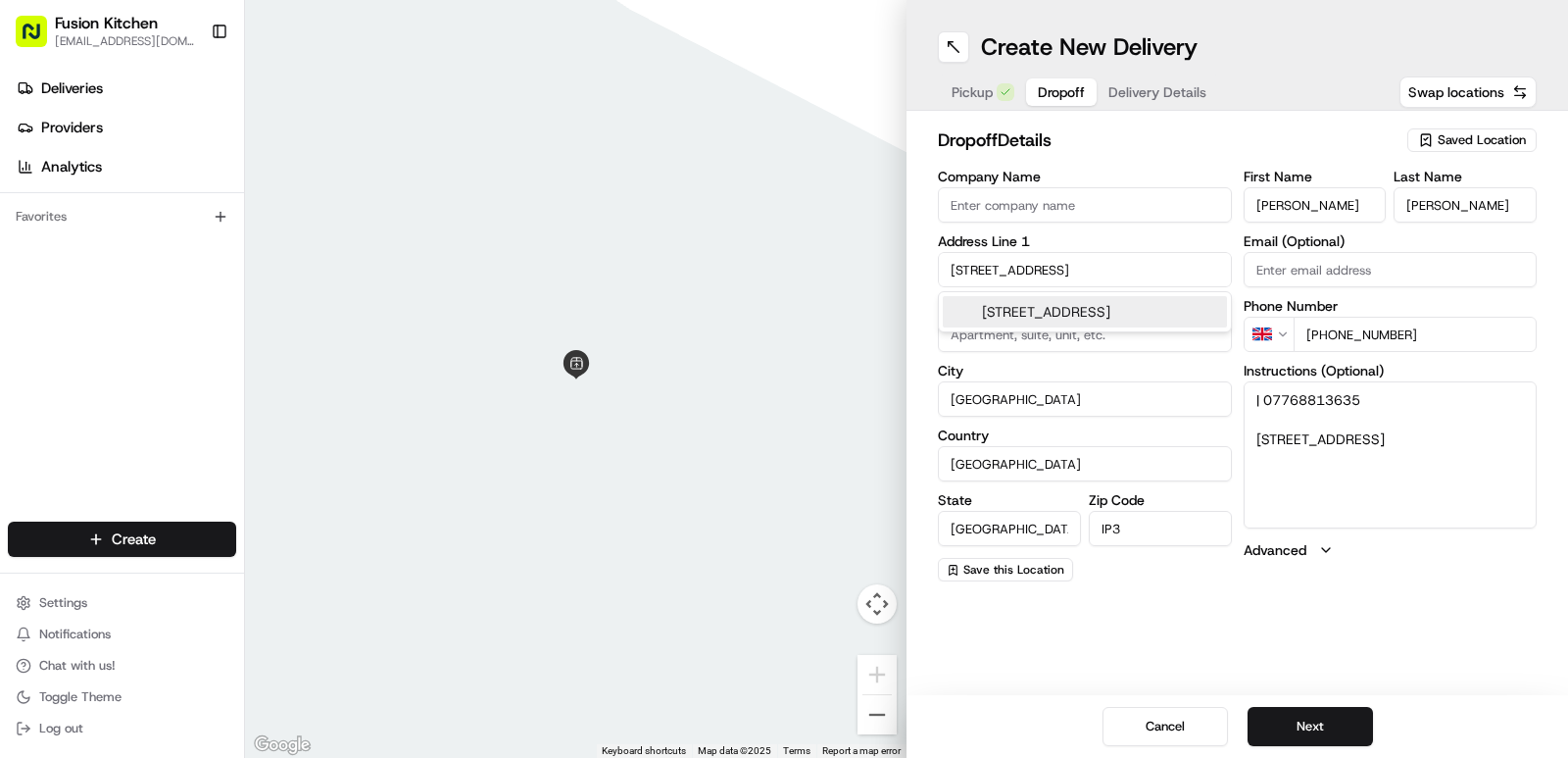type on "255 Duke Street" 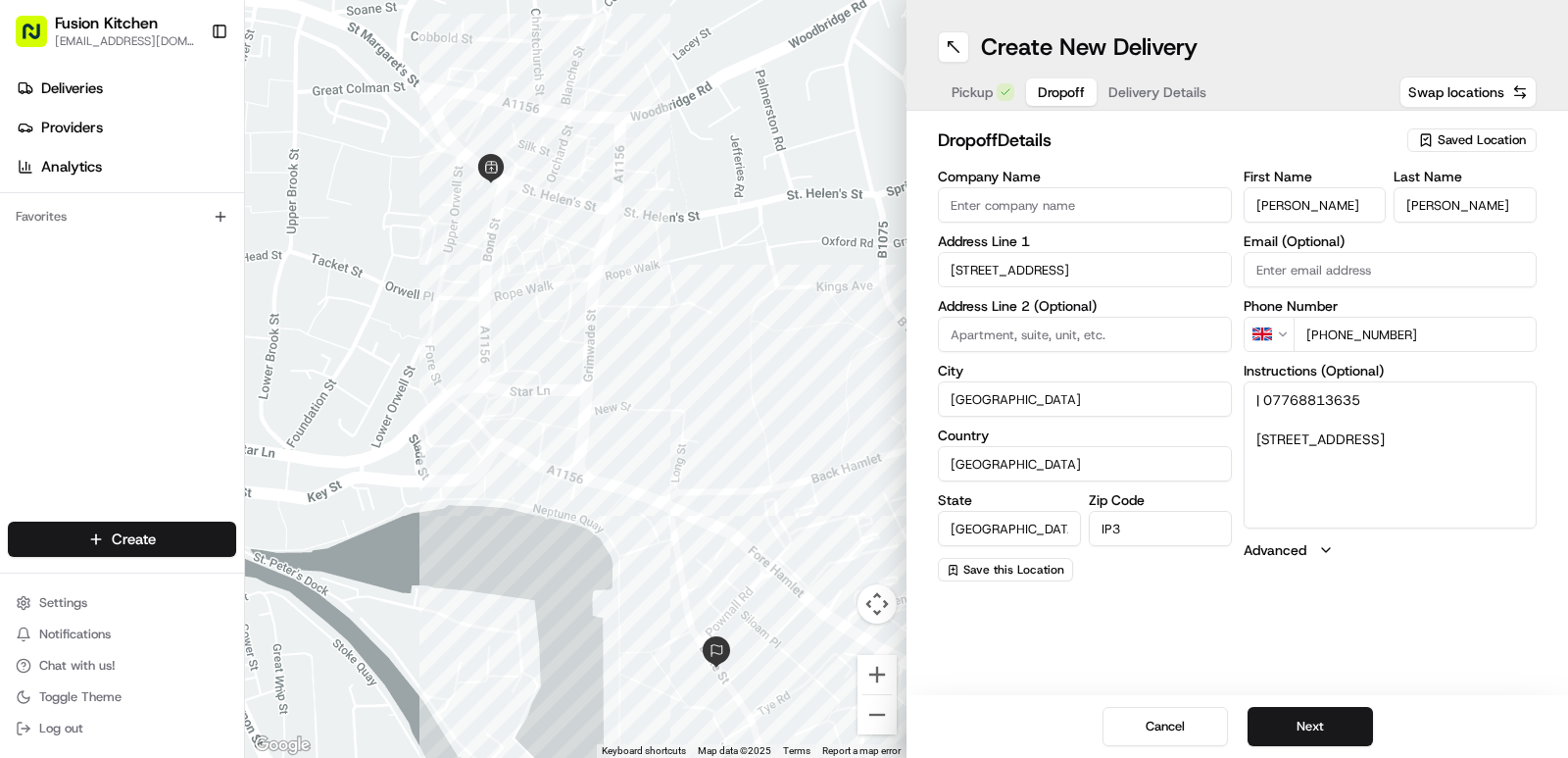 drag, startPoint x: 1265, startPoint y: 394, endPoint x: 1175, endPoint y: 404, distance: 90.553851 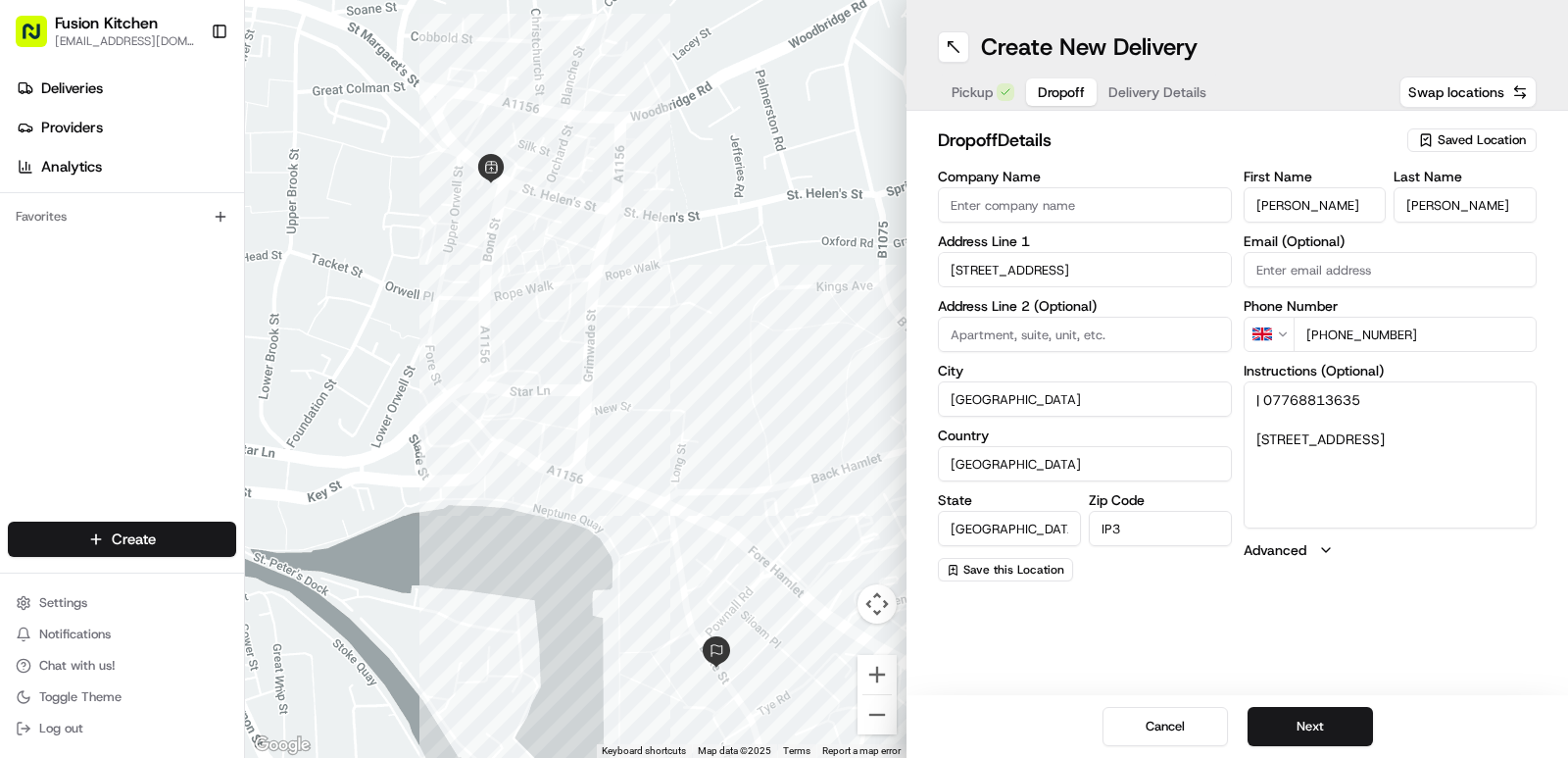 click on "Company Name Address Line 1 255 Duke Street Address Line 2 (Optional) City Ipswich Country United Kingdom State England Zip Code IP3 Save this Location First Name Sathish Kannan Last Name Kaliappan Email (Optional) Phone Number GB +44 07768 813635 Instructions (Optional)  | 07768813635
255, Duke Street,
Ipswich, IP3 0BX Advanced" at bounding box center [1237, 376] 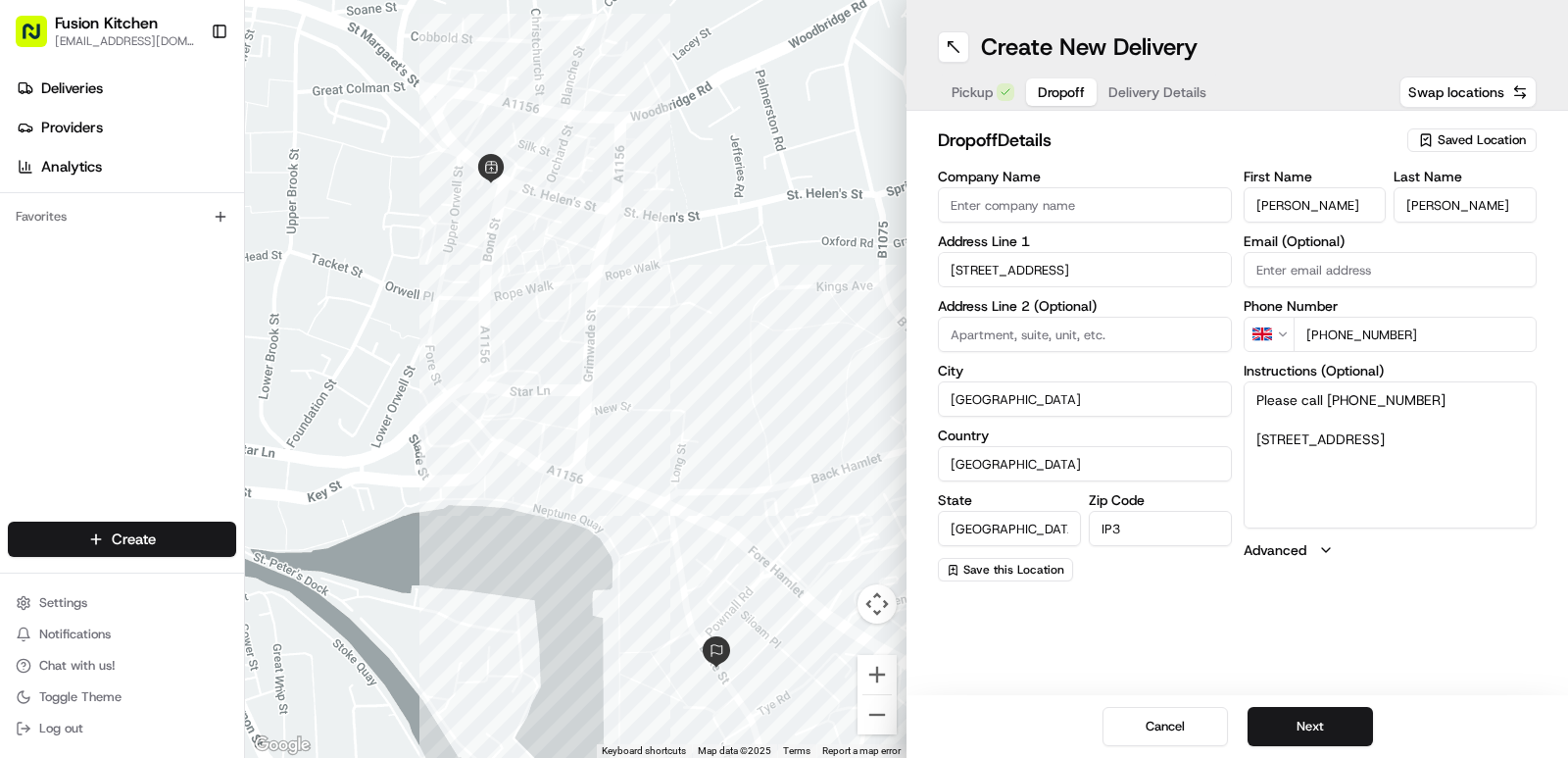 click on "Please call 07768813635
255, Duke Street,
Ipswich, IP3 0BX" at bounding box center (1391, 455) 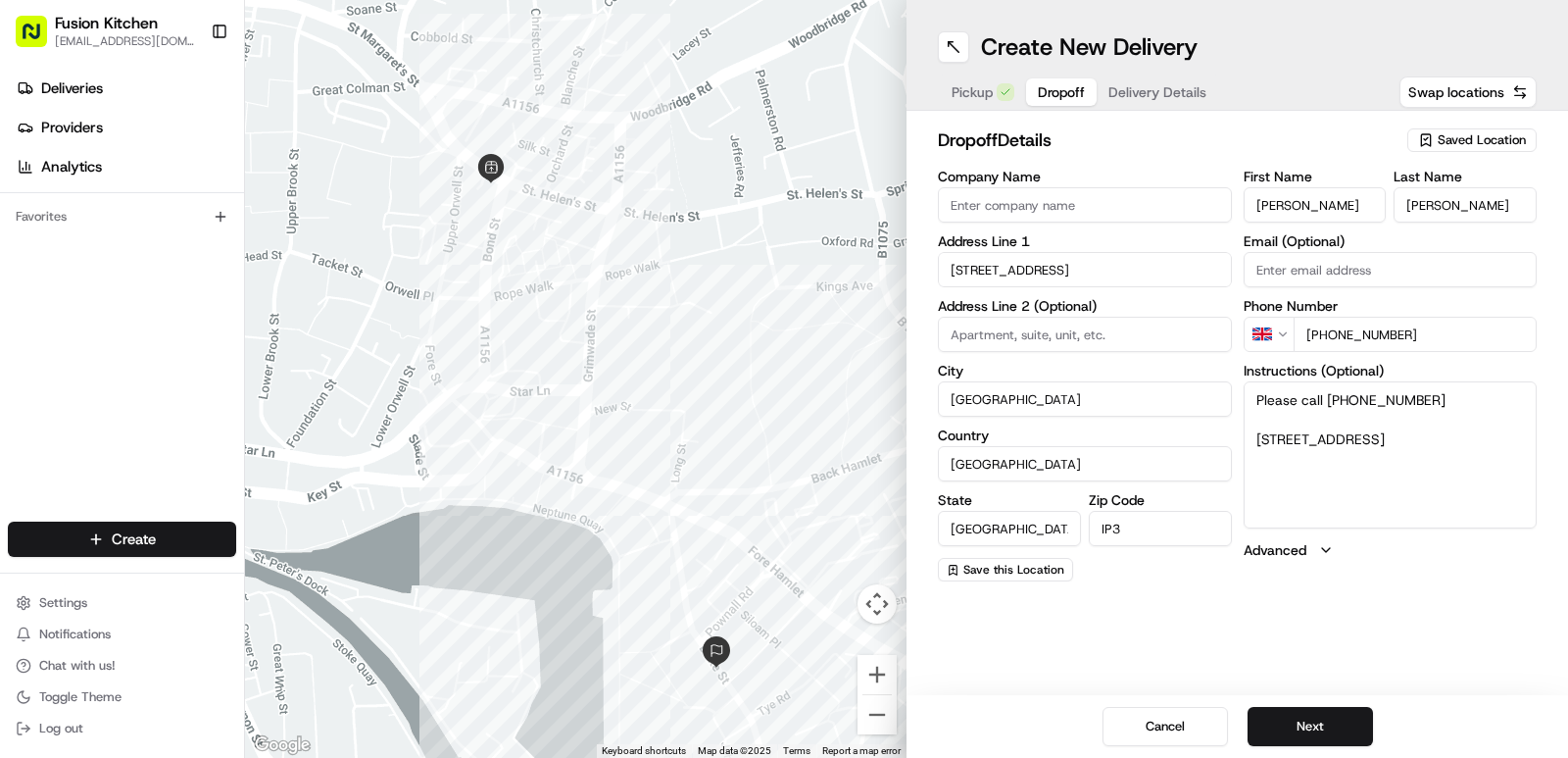 drag, startPoint x: 1317, startPoint y: 458, endPoint x: 1339, endPoint y: 459, distance: 22.022716 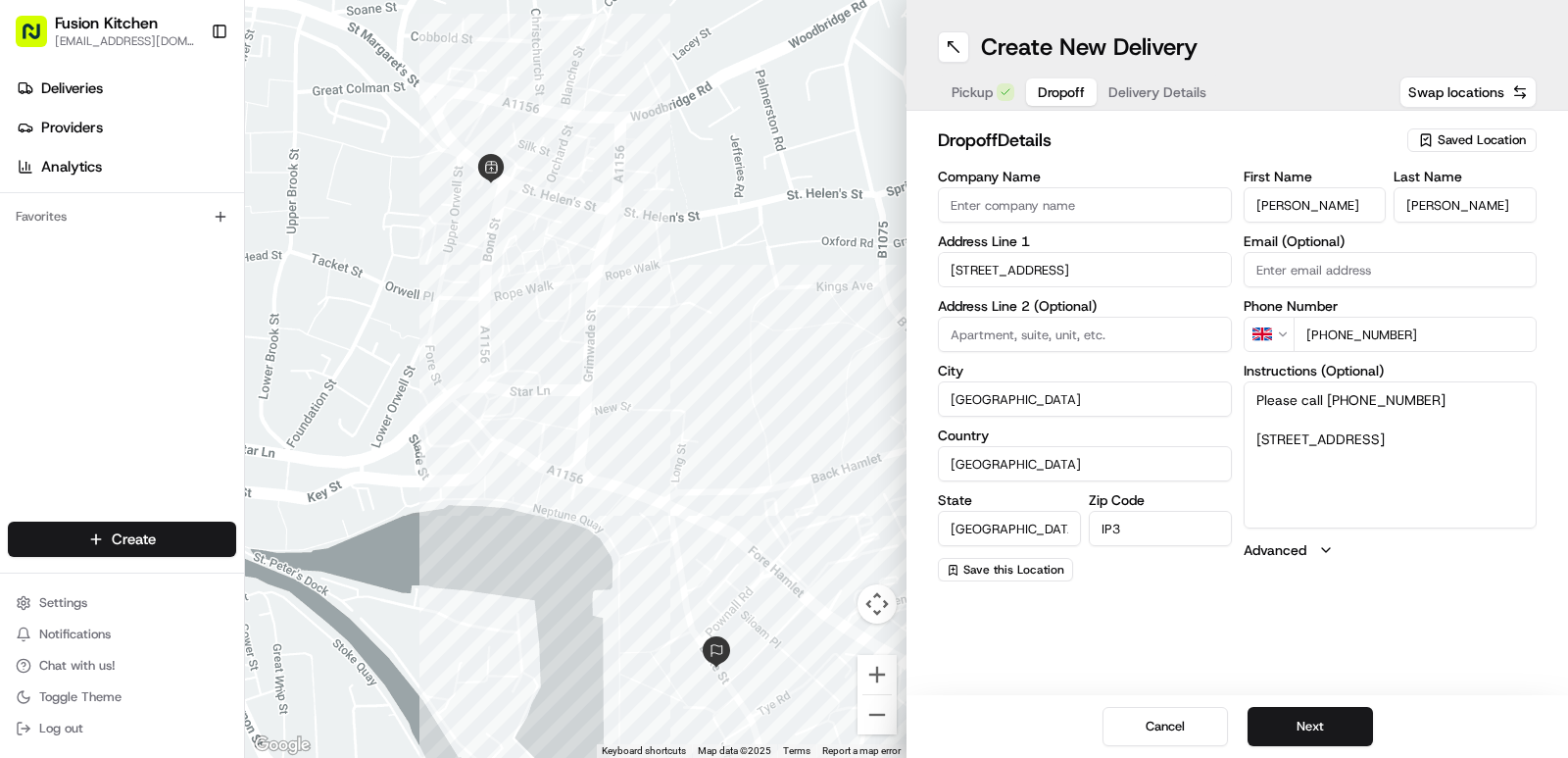 type on "Please call 07768813635
255, Duke Street,
Ipswich, IP3 0BX" 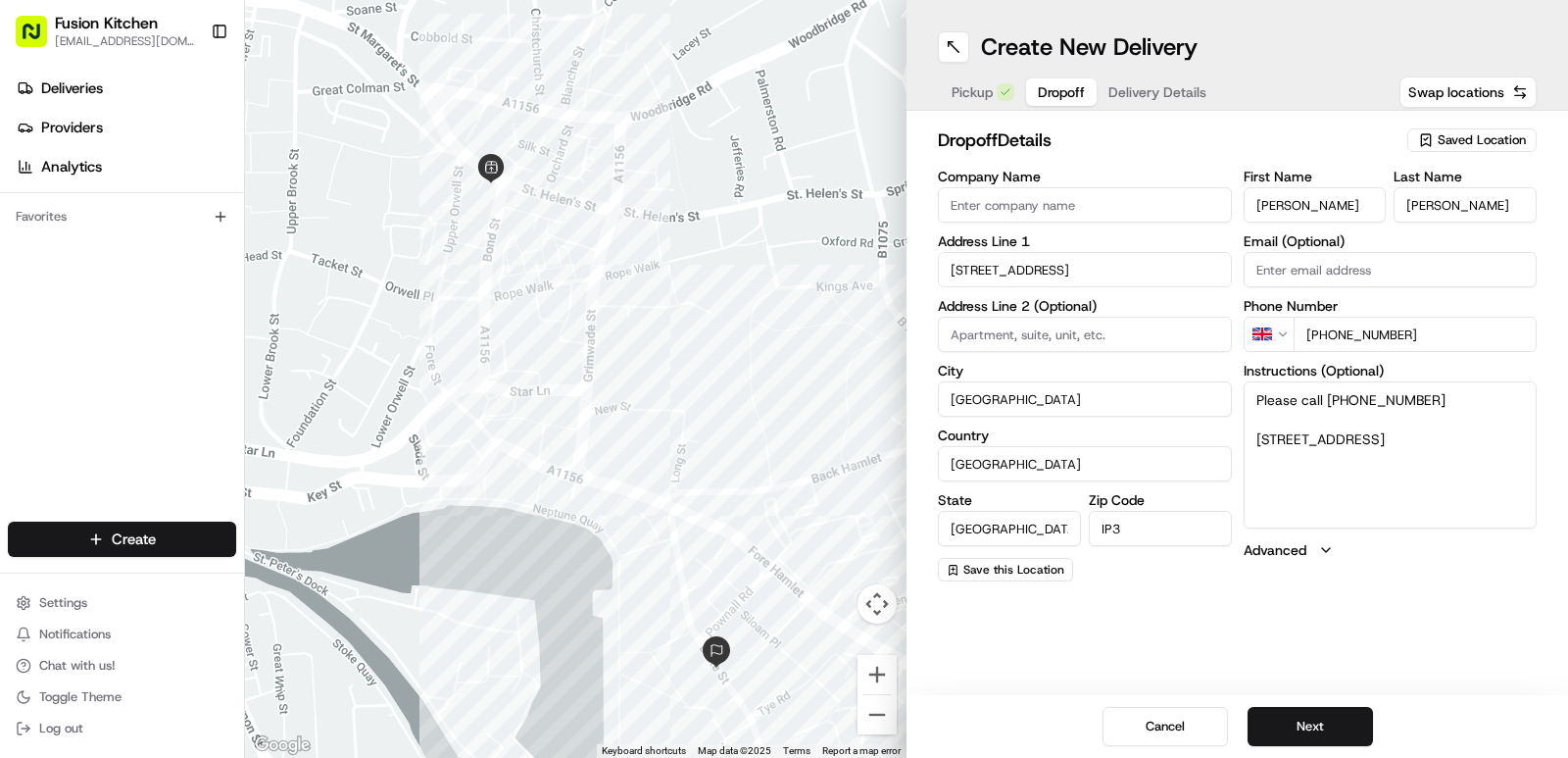 click on "IP3" at bounding box center (1160, 529) 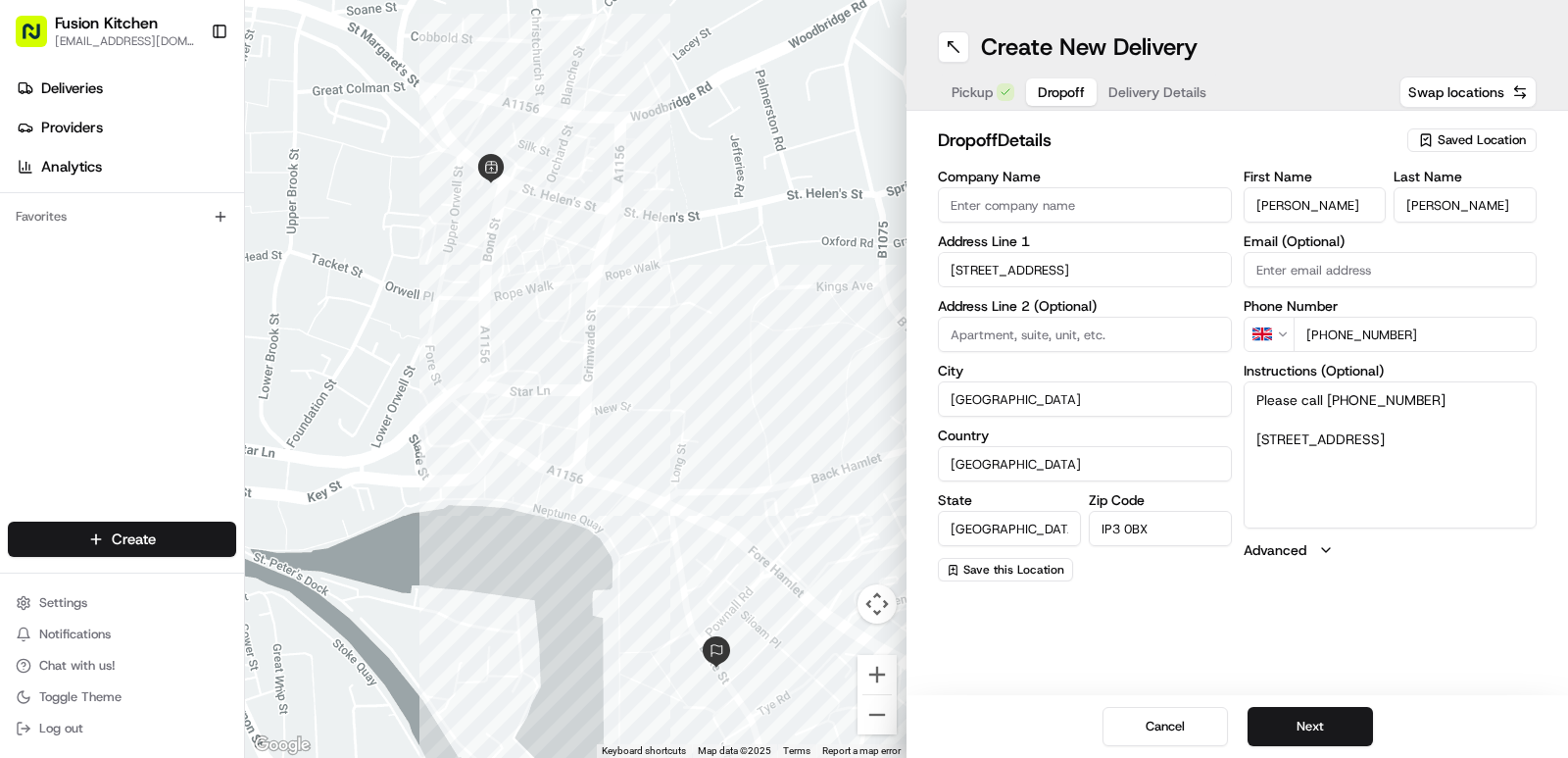 type on "IP3 0BX" 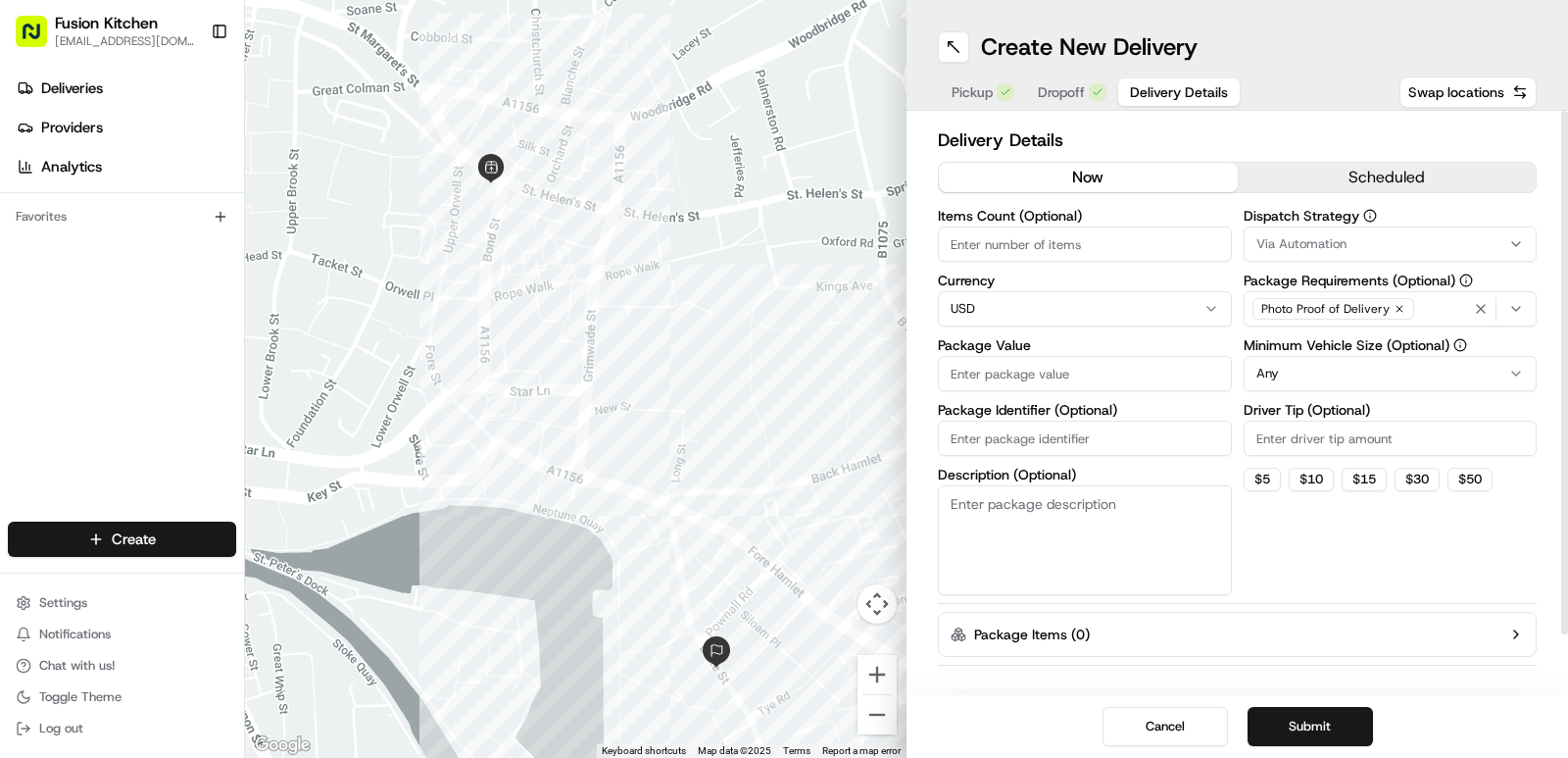 click on "Fusion Kitchen hari@fusionpos.uk Toggle Sidebar Deliveries Providers Analytics Favorites Main Menu Members & Organization Organization Users Roles Preferences Customization Tracking Orchestration Automations Dispatch Strategy Locations Pickup Locations Dropoff Locations Billing Billing Refund Requests Integrations Notification Triggers Webhooks API Keys Request Logs Create Settings Notifications Chat with us! Toggle Theme Log out ← Move left → Move right ↑ Move up ↓ Move down + Zoom in - Zoom out Home Jump left by 75% End Jump right by 75% Page Up Jump up by 75% Page Down Jump down by 75% Keyboard shortcuts Map Data Map data ©2025 Map data ©2025 100 m  Click to toggle between metric and imperial units Terms Report a map error Create New Delivery Pickup Dropoff Delivery Details Swap locations Delivery Details now scheduled Items Count (Optional) Currency USD Package Value Package Identifier (Optional) Description (Optional) Dispatch Strategy Via Automation Photo Proof of Delivery Any" at bounding box center (784, 379) 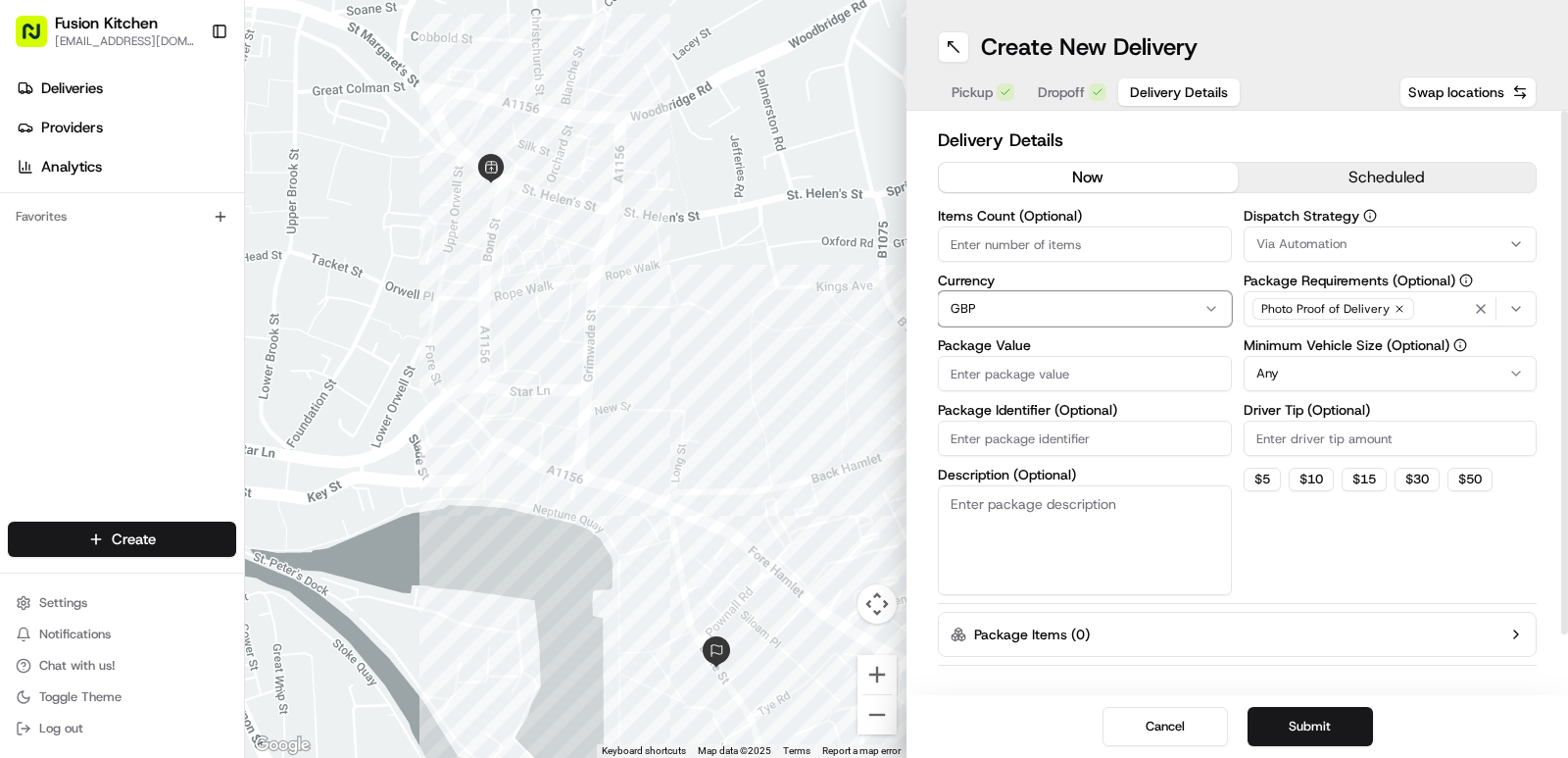 type 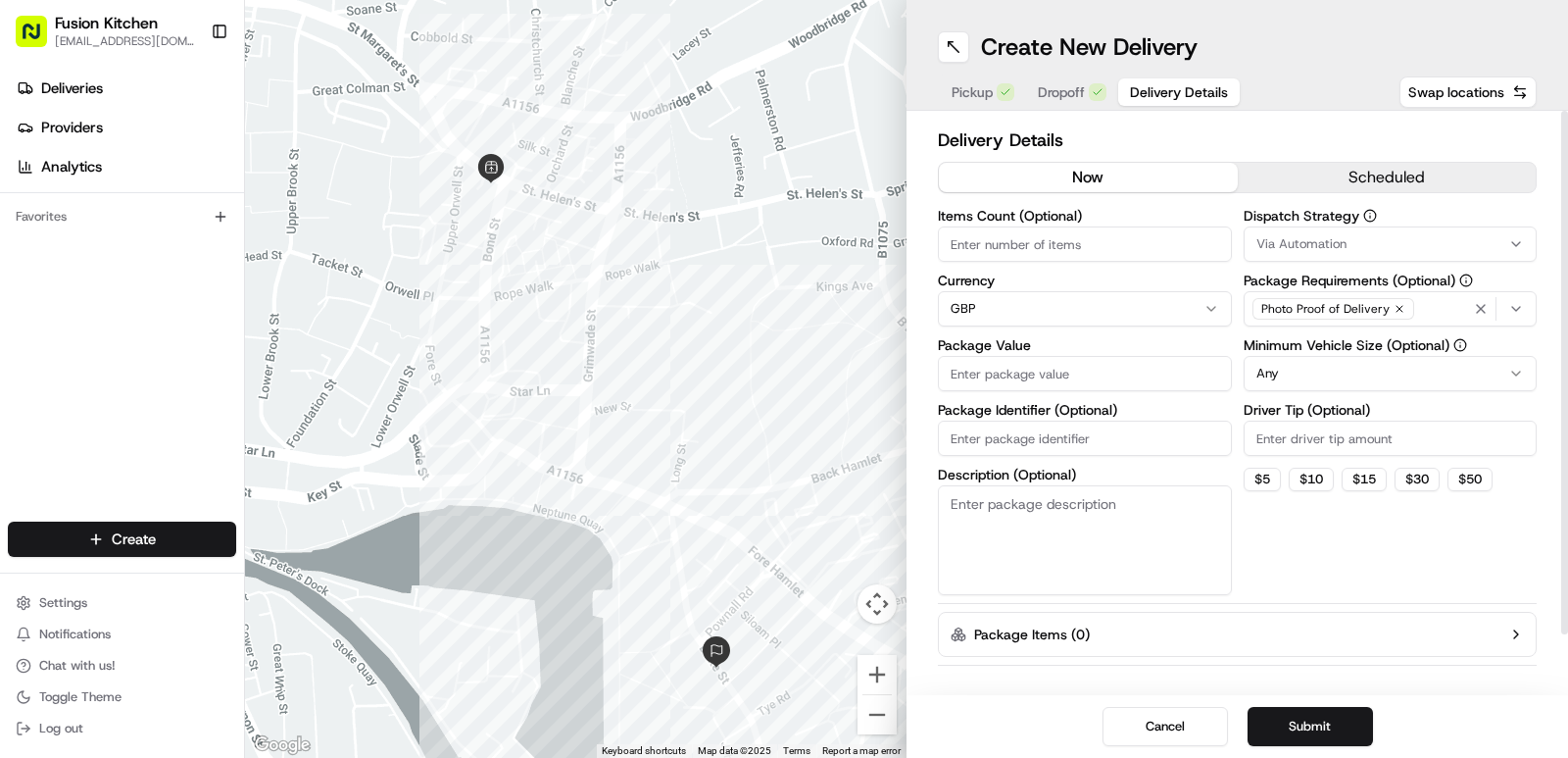 click on "Package Value" at bounding box center [1085, 374] 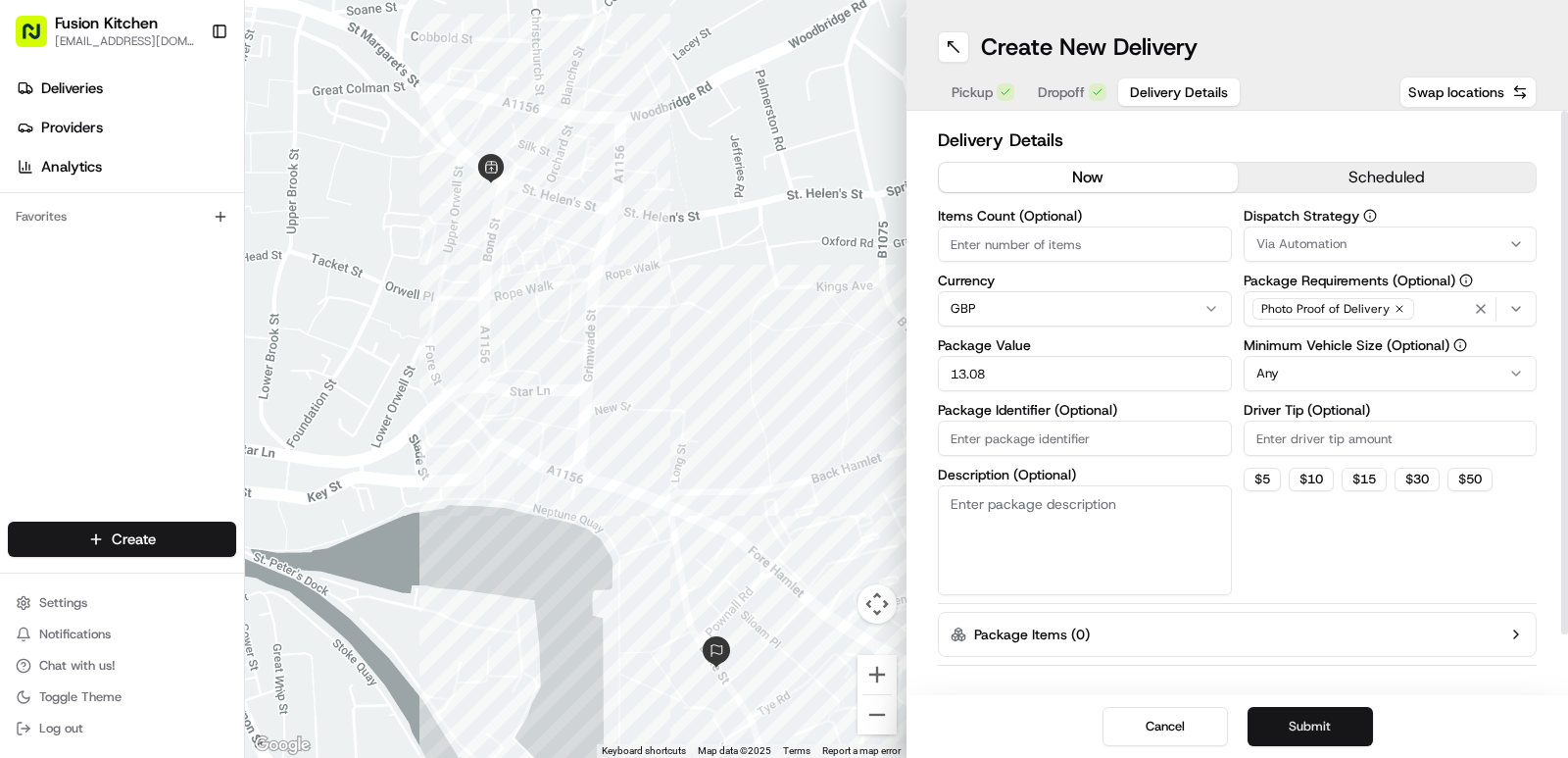 type on "13.08" 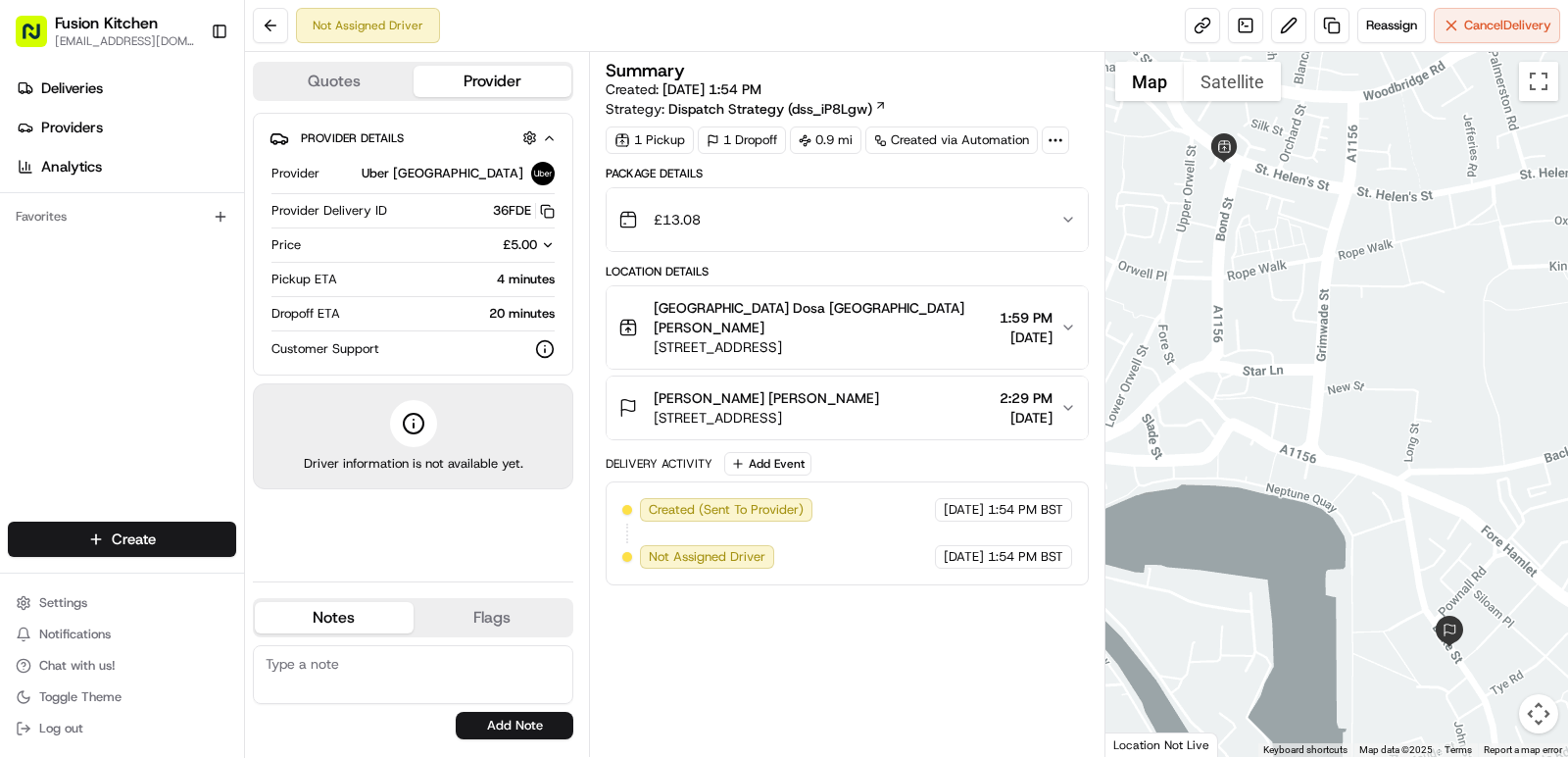 click on "Sathish Kannan Kaliappan 255 Duke St, Ipswich IP3, UK 2:29 PM 07/13/2025" at bounding box center [839, 408] 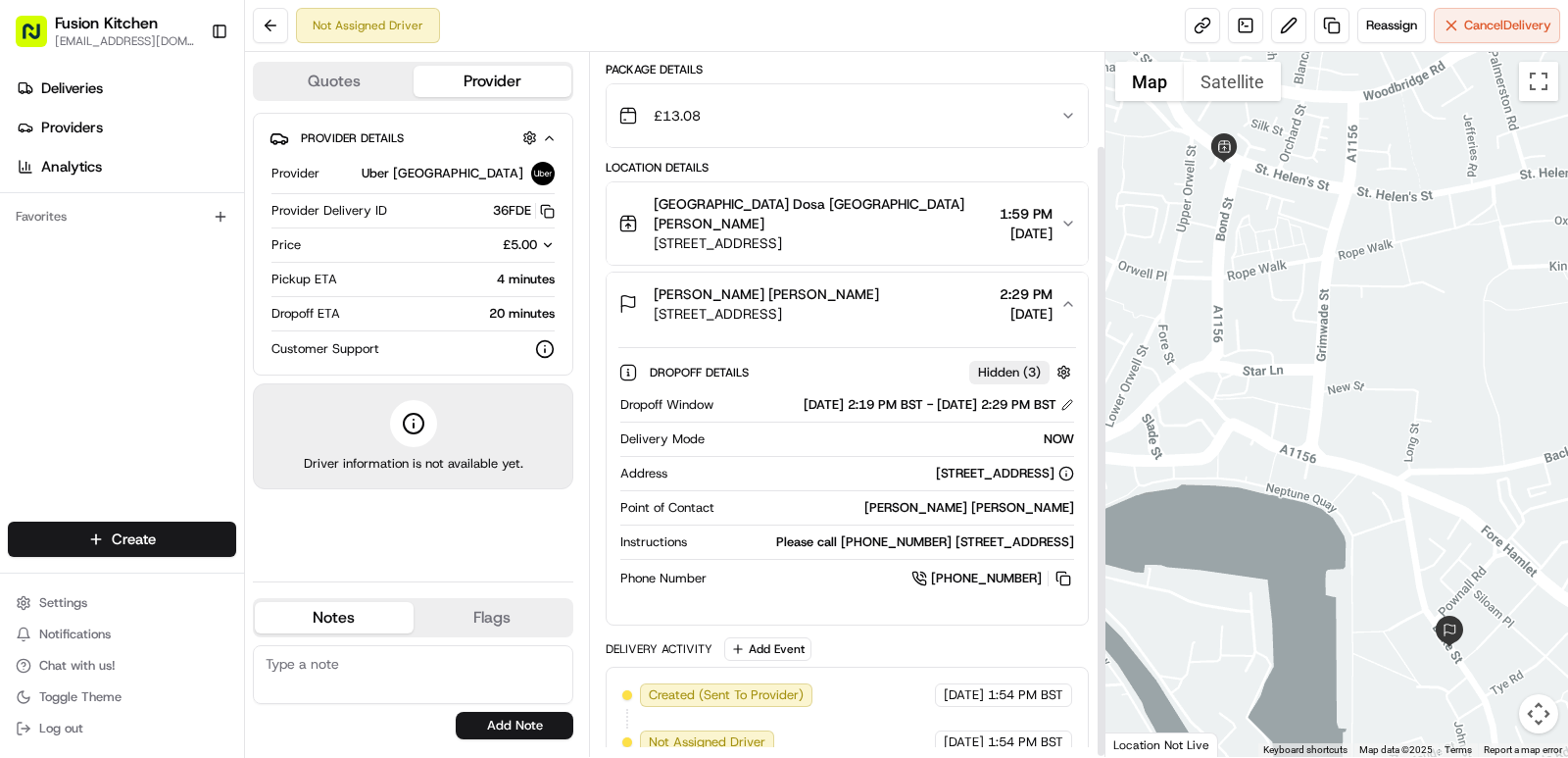 scroll, scrollTop: 108, scrollLeft: 0, axis: vertical 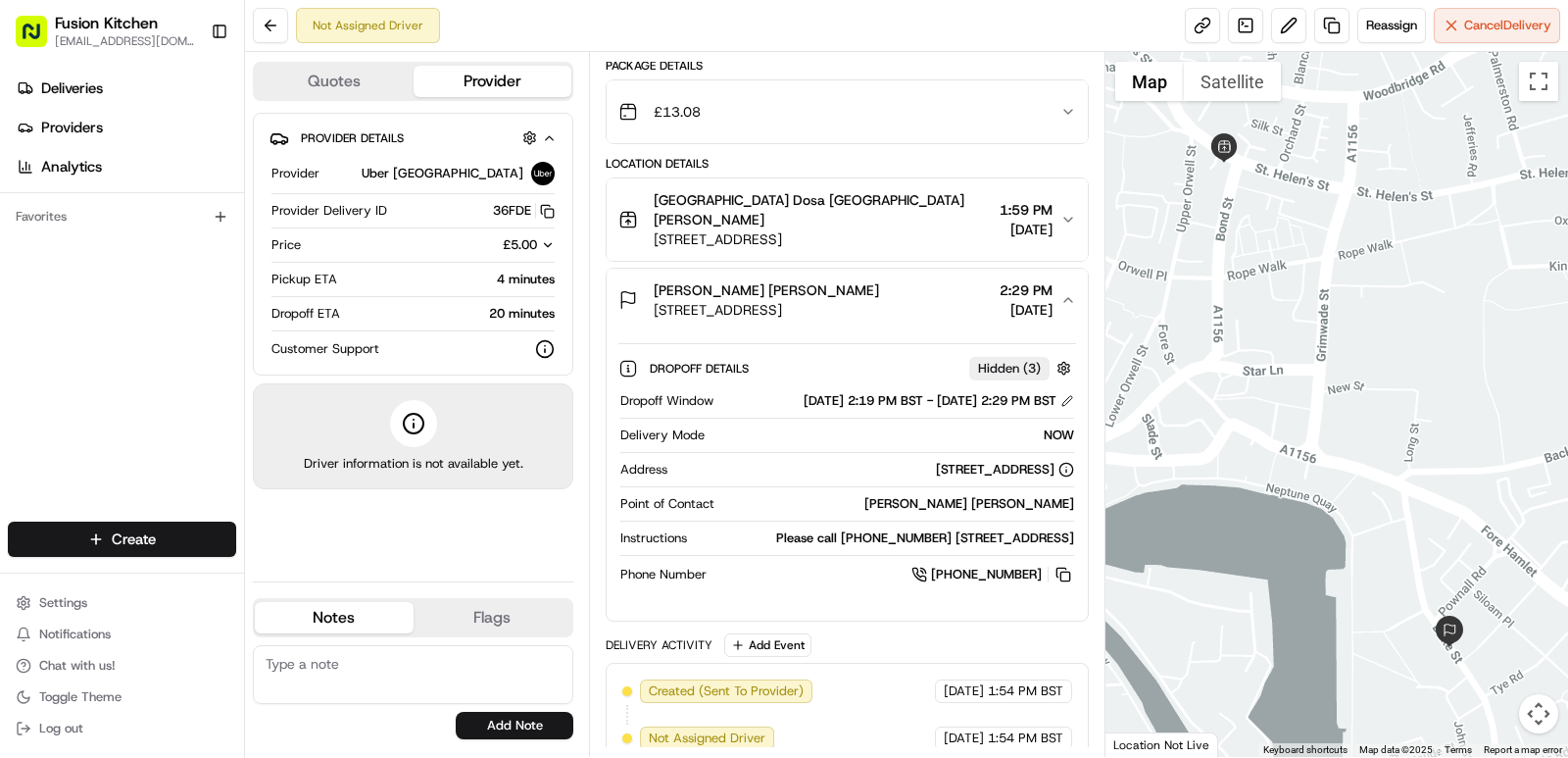 click on "Please call 07768813635
255, Duke Street,
Ipswich, IP3 0BX" at bounding box center [884, 538] 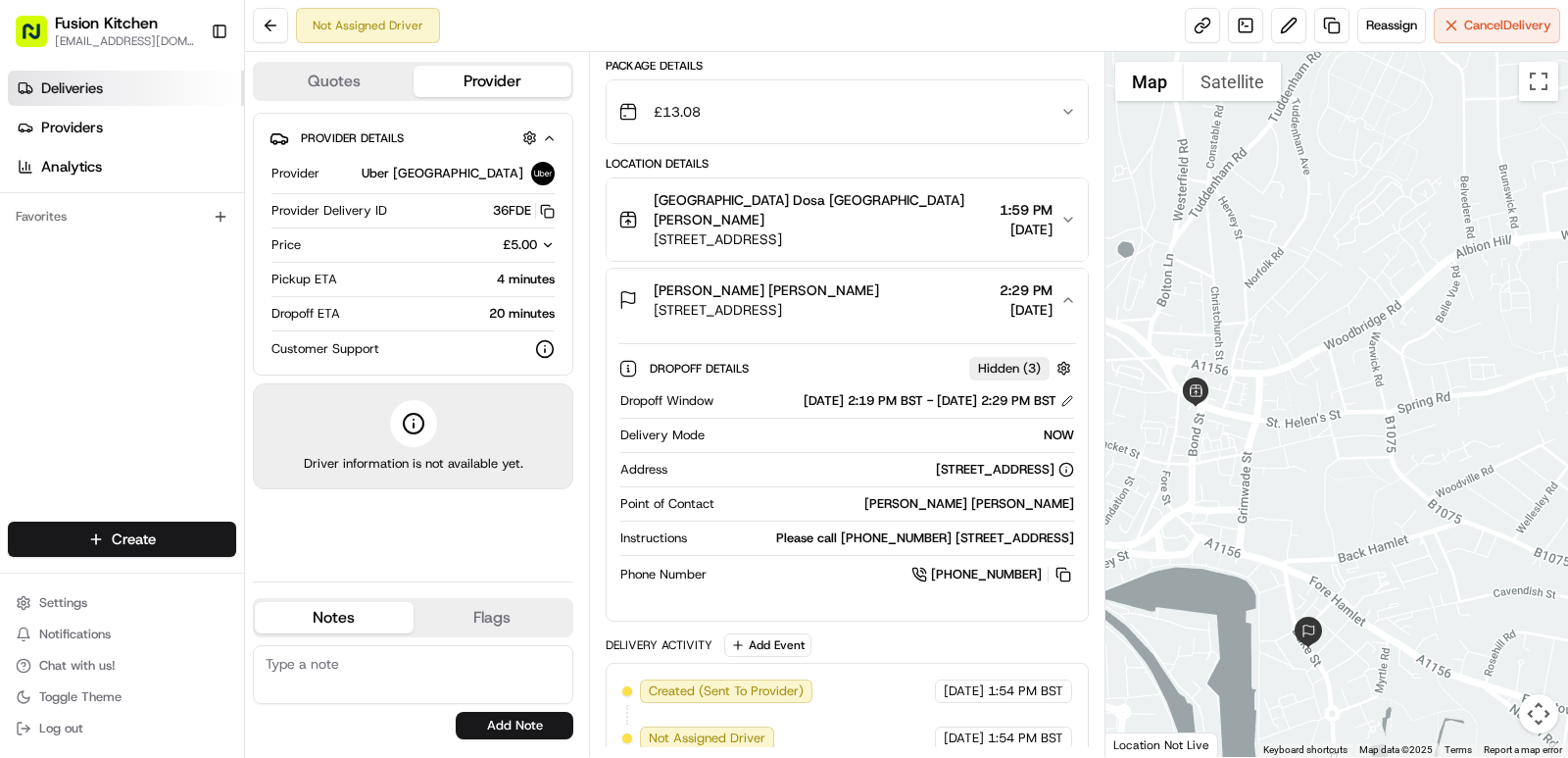 click on "Deliveries" at bounding box center (72, 88) 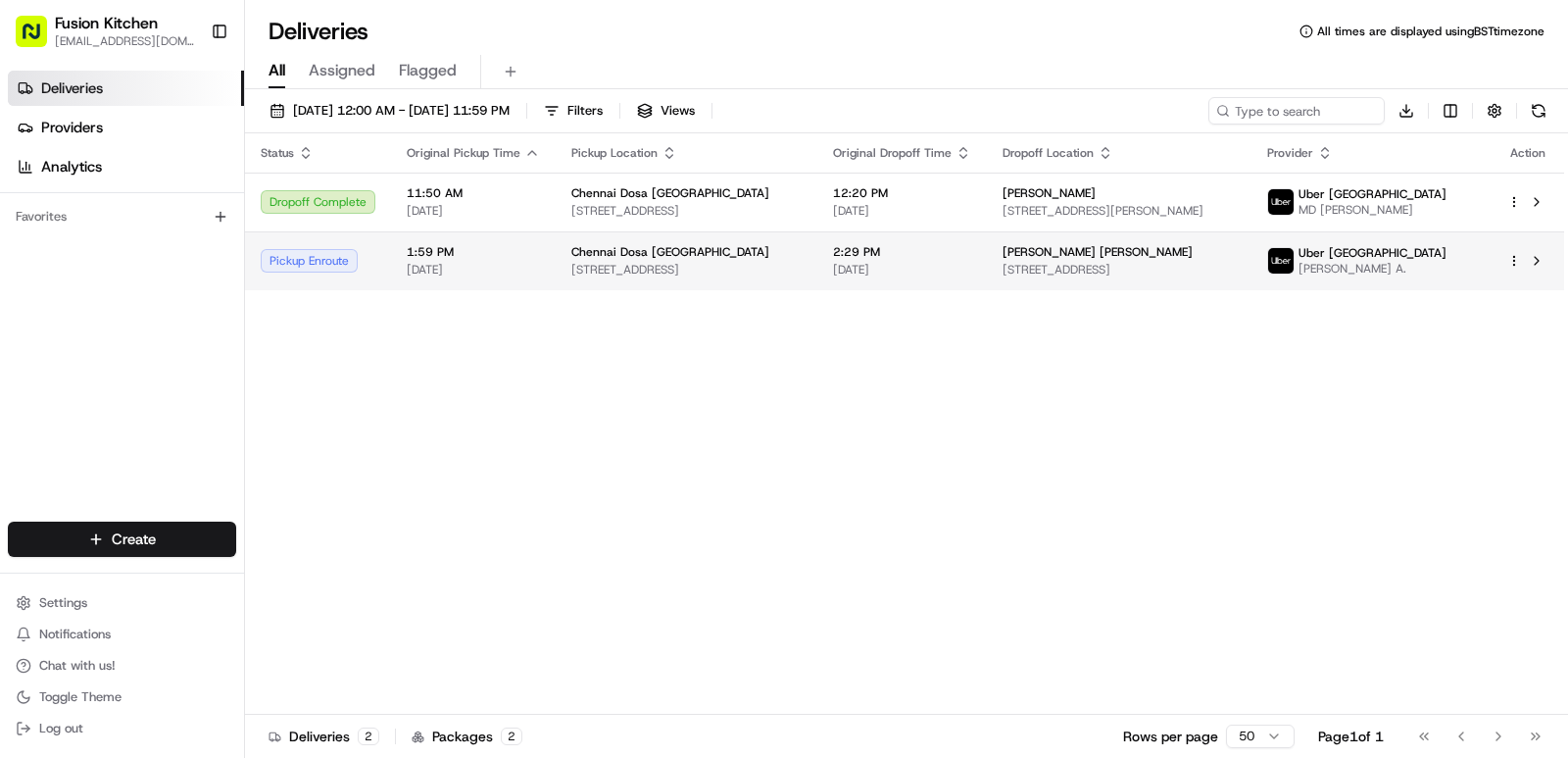 click on "Chennai Dosa Ipswich 24 St. Helen's St, Ipswich IP4 1HJ, UK" at bounding box center [686, 261] 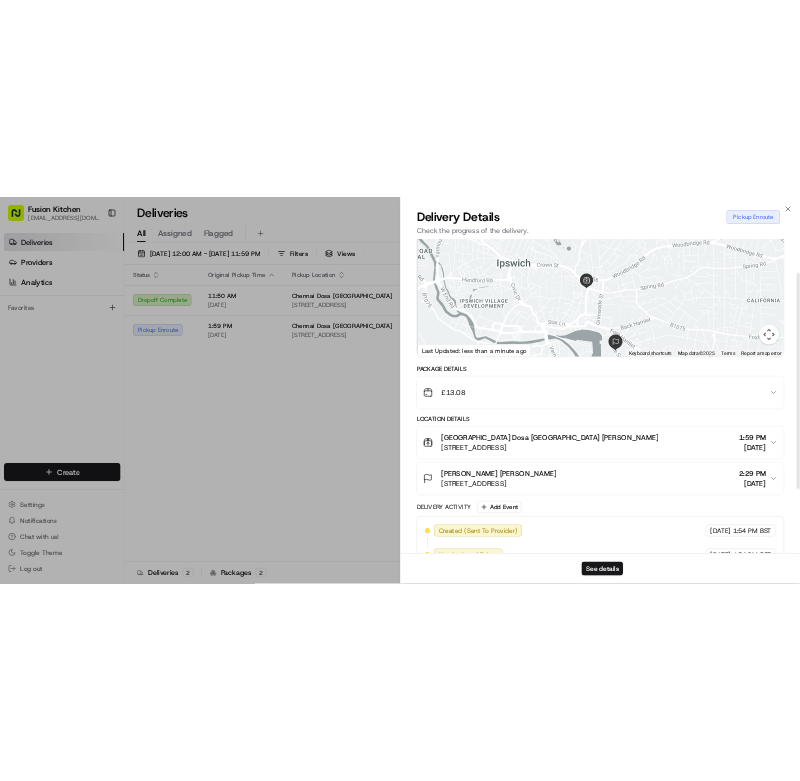 scroll, scrollTop: 0, scrollLeft: 0, axis: both 